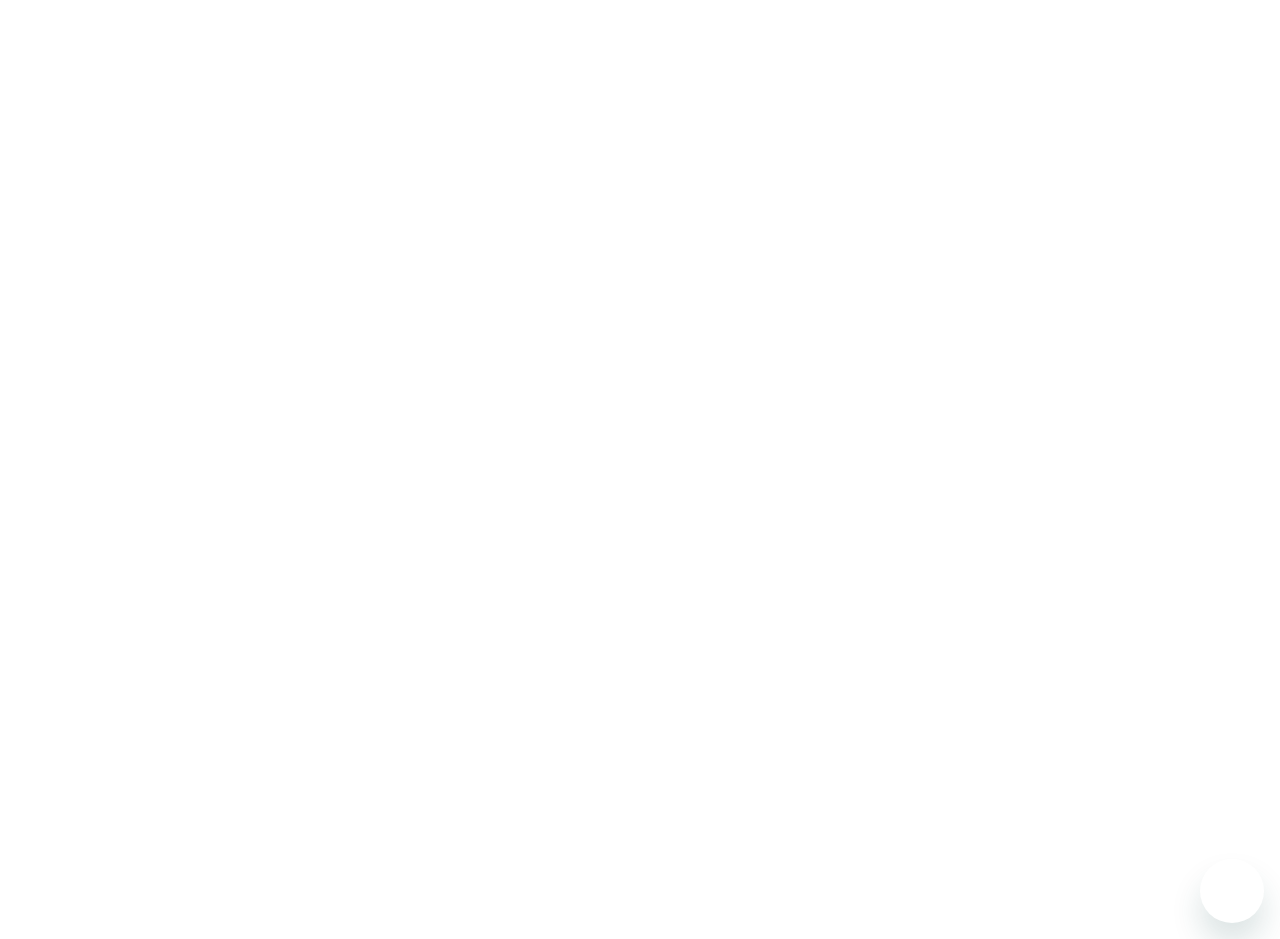 scroll, scrollTop: 0, scrollLeft: 0, axis: both 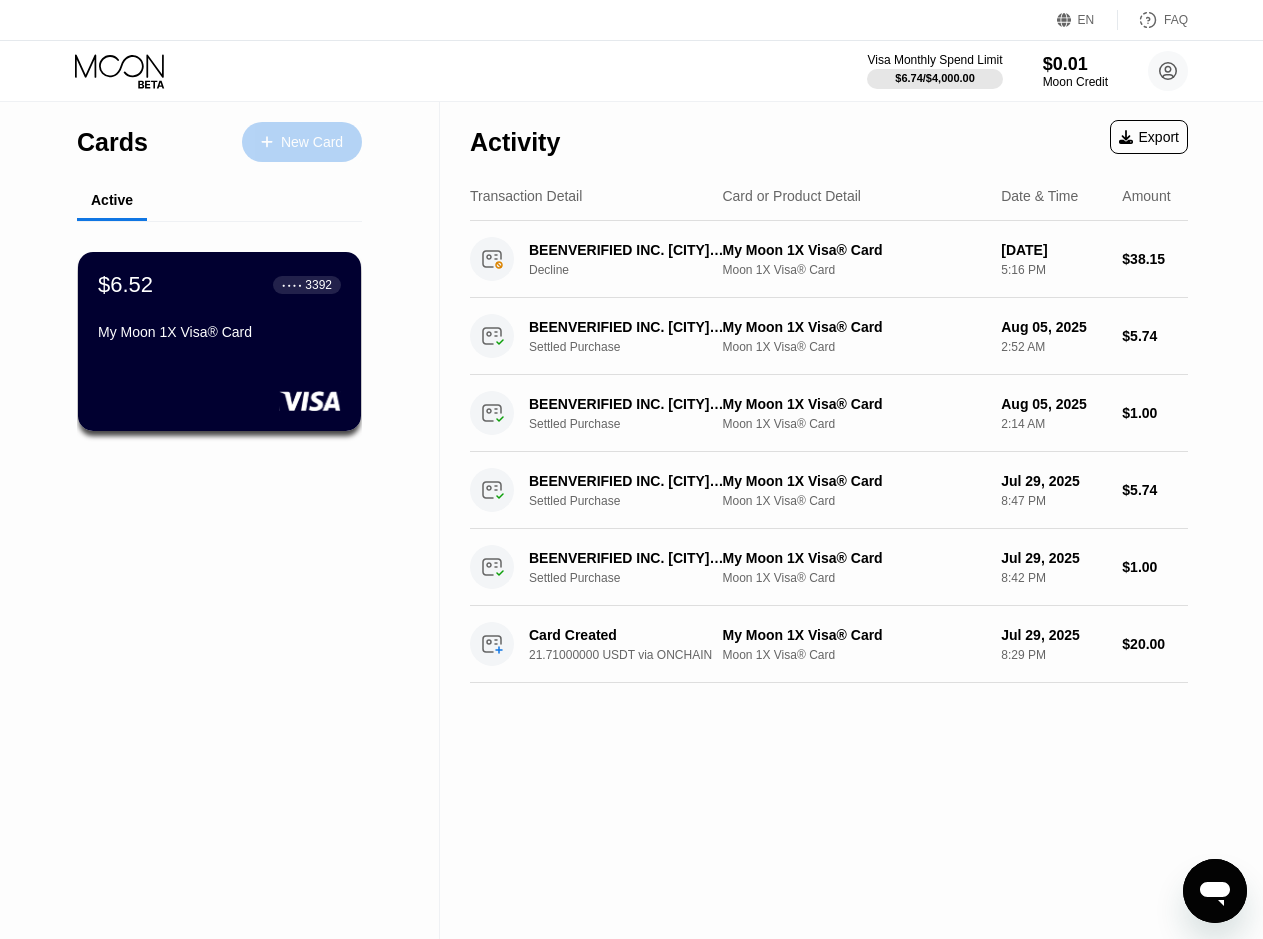 click on "New Card" at bounding box center [312, 142] 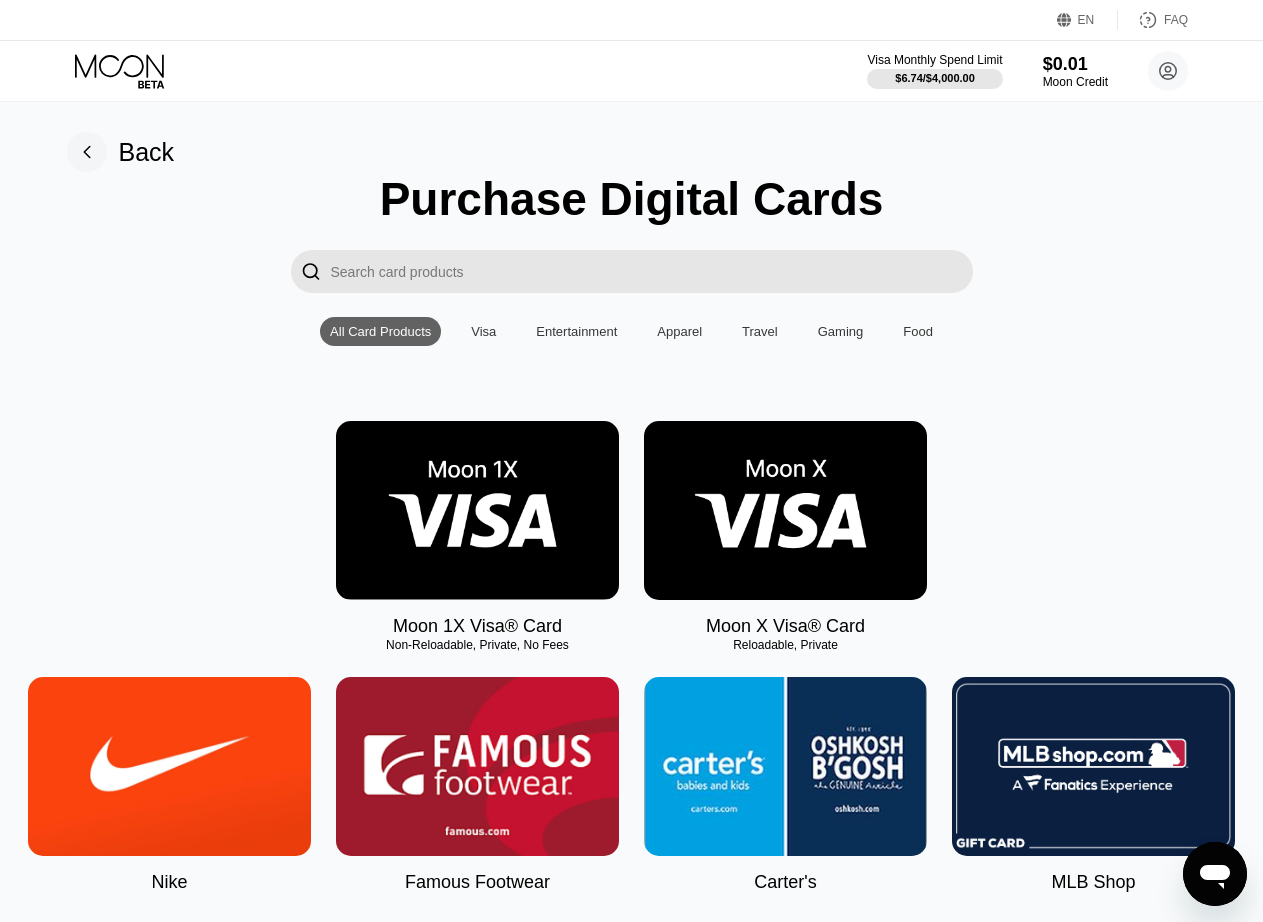 click at bounding box center [477, 510] 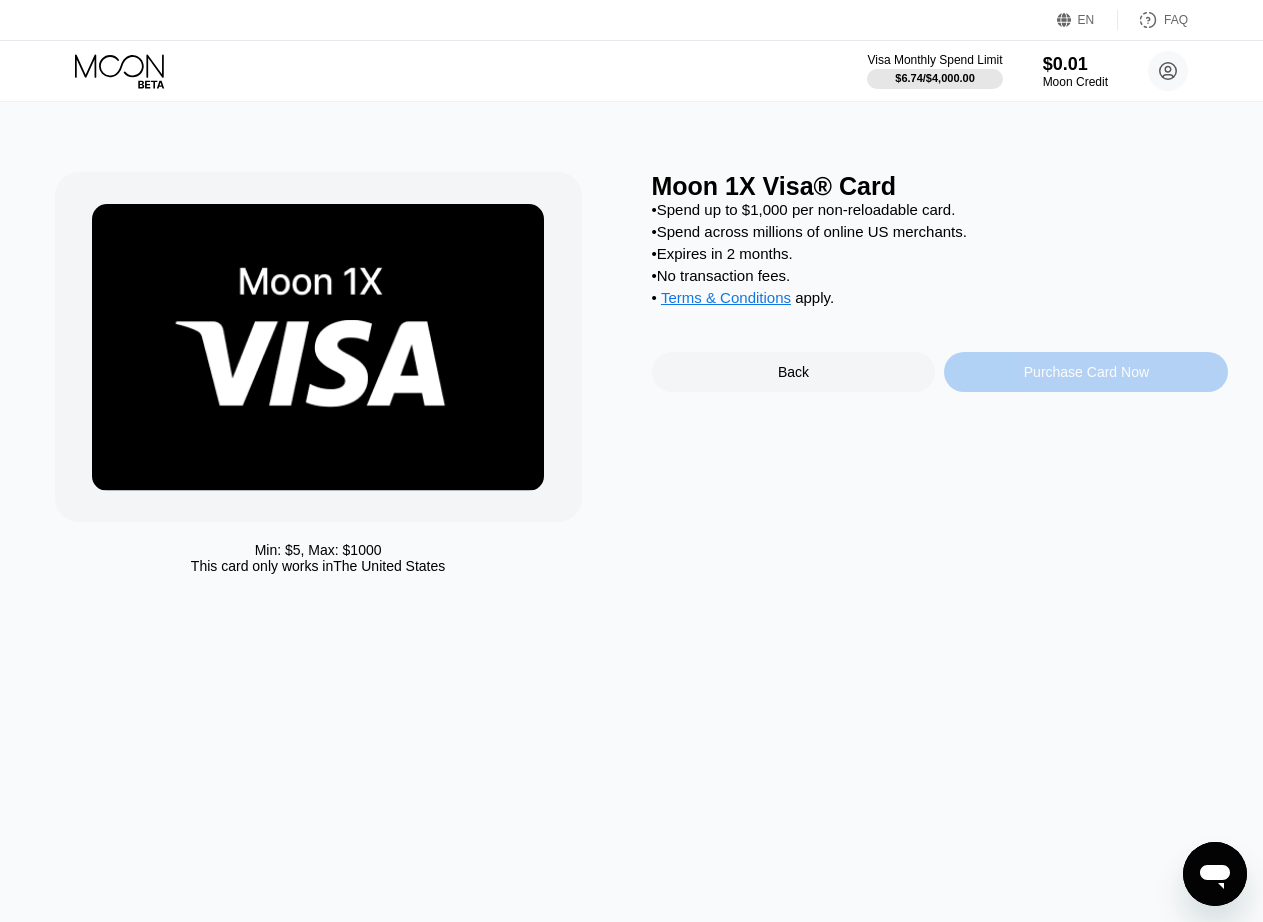 click on "Purchase Card Now" at bounding box center (1086, 372) 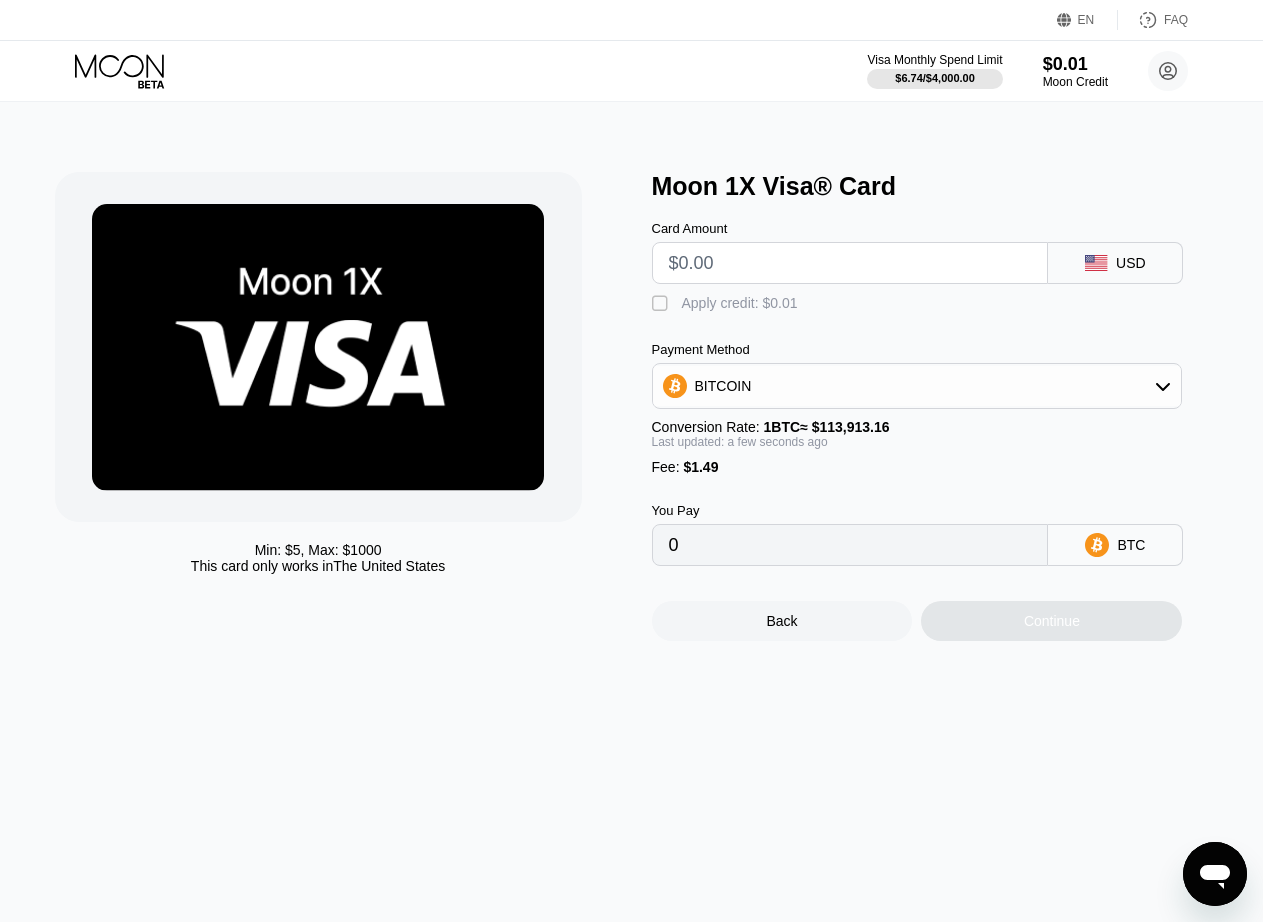 click at bounding box center (850, 263) 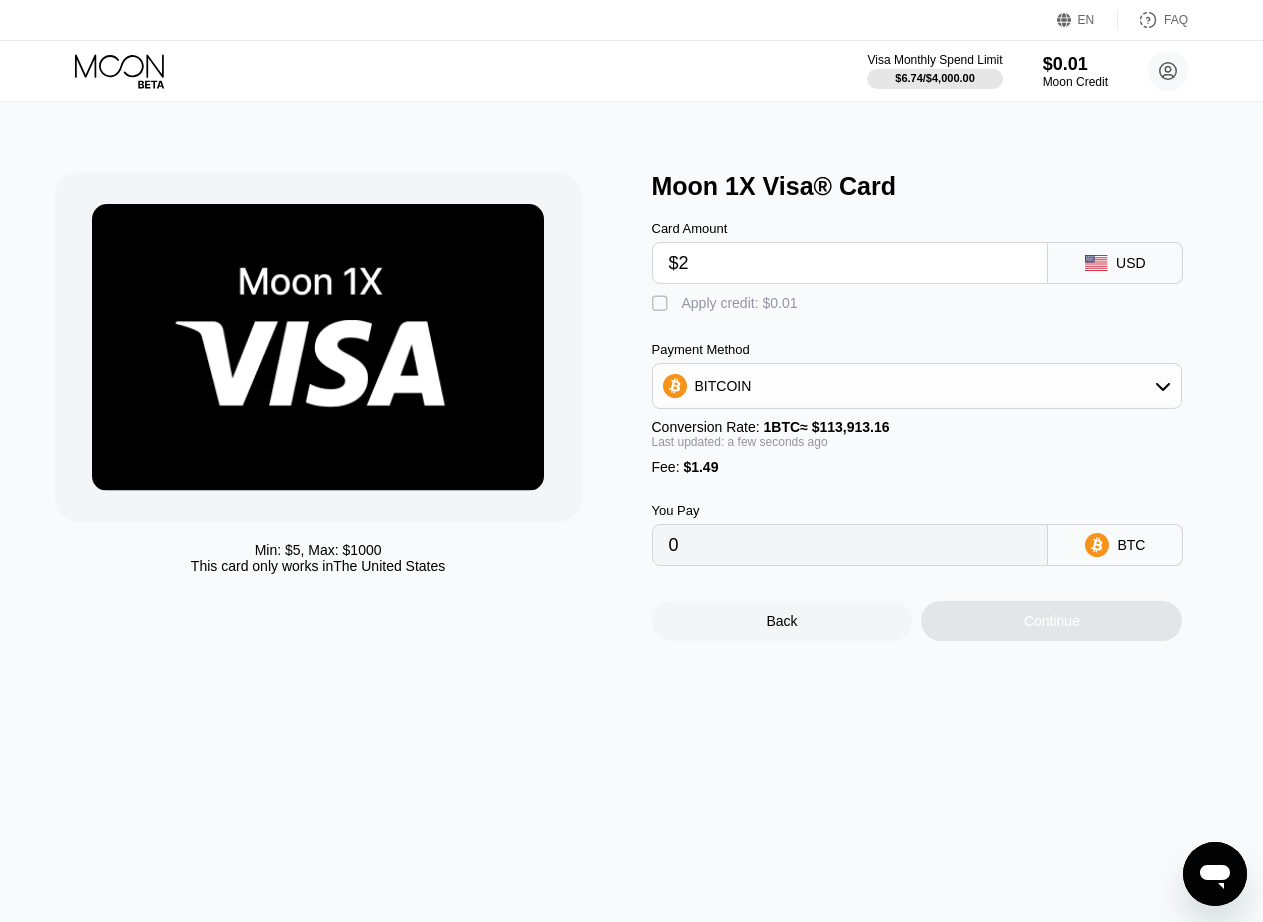 type on "$21" 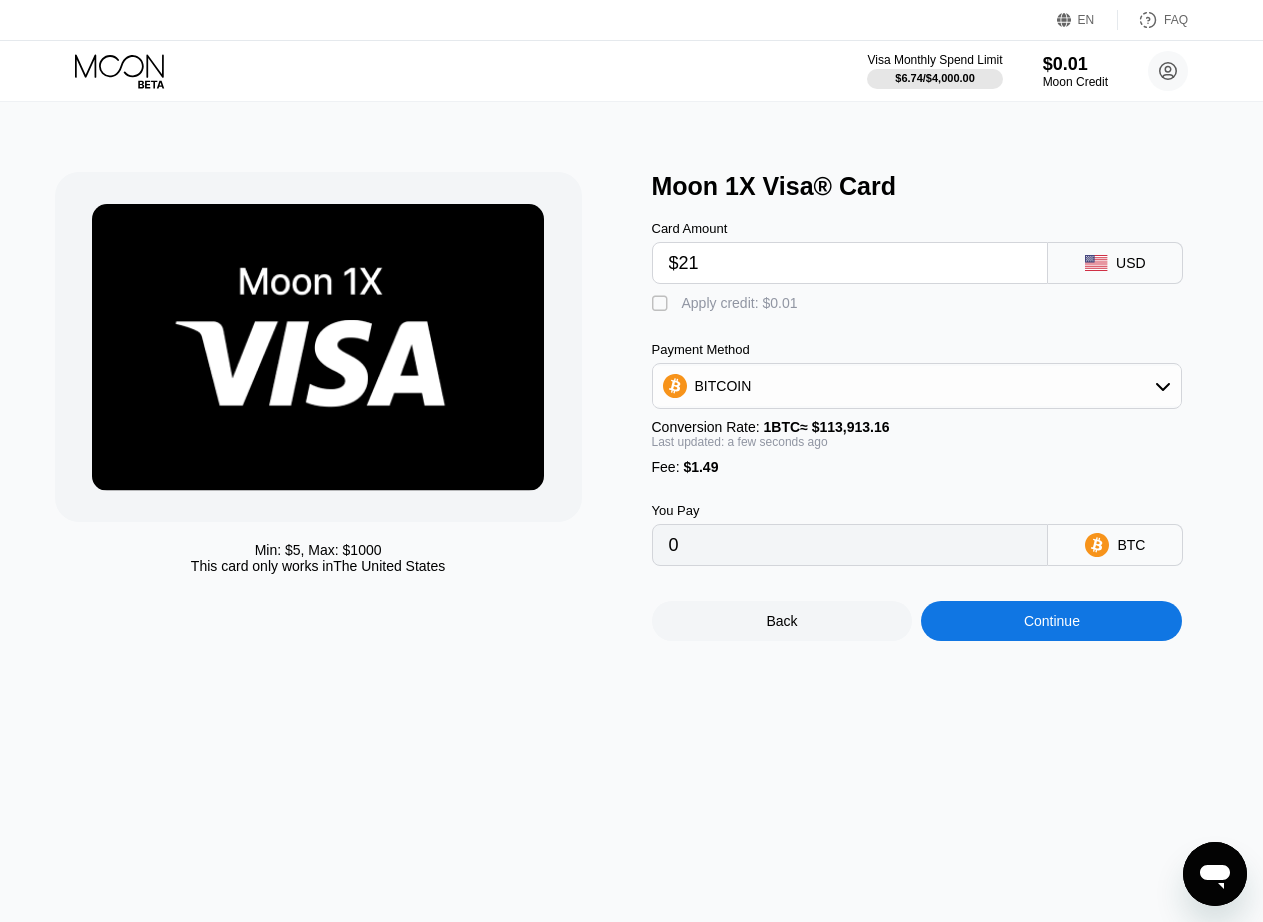 type on "0.00019744" 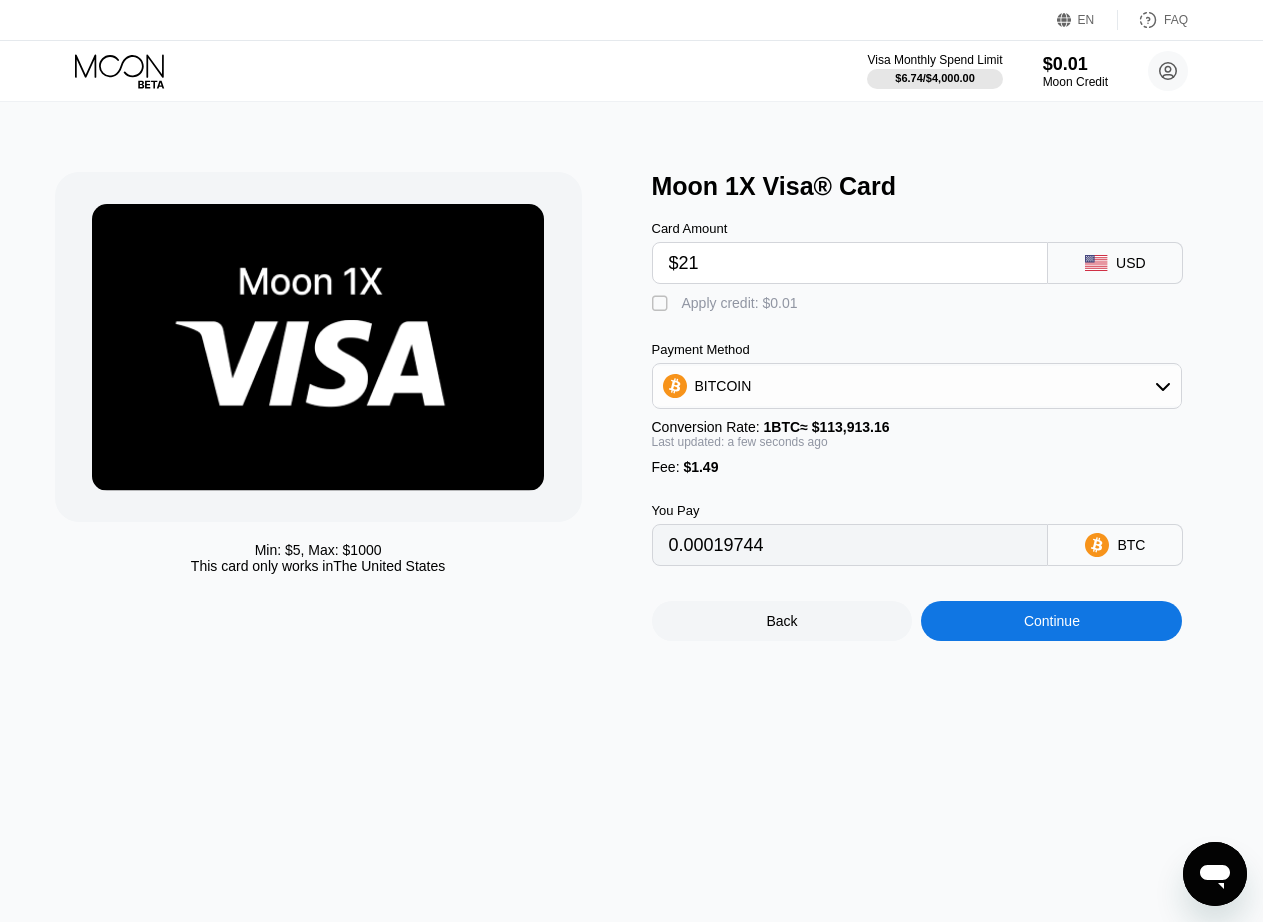 drag, startPoint x: 740, startPoint y: 259, endPoint x: 536, endPoint y: 274, distance: 204.55072 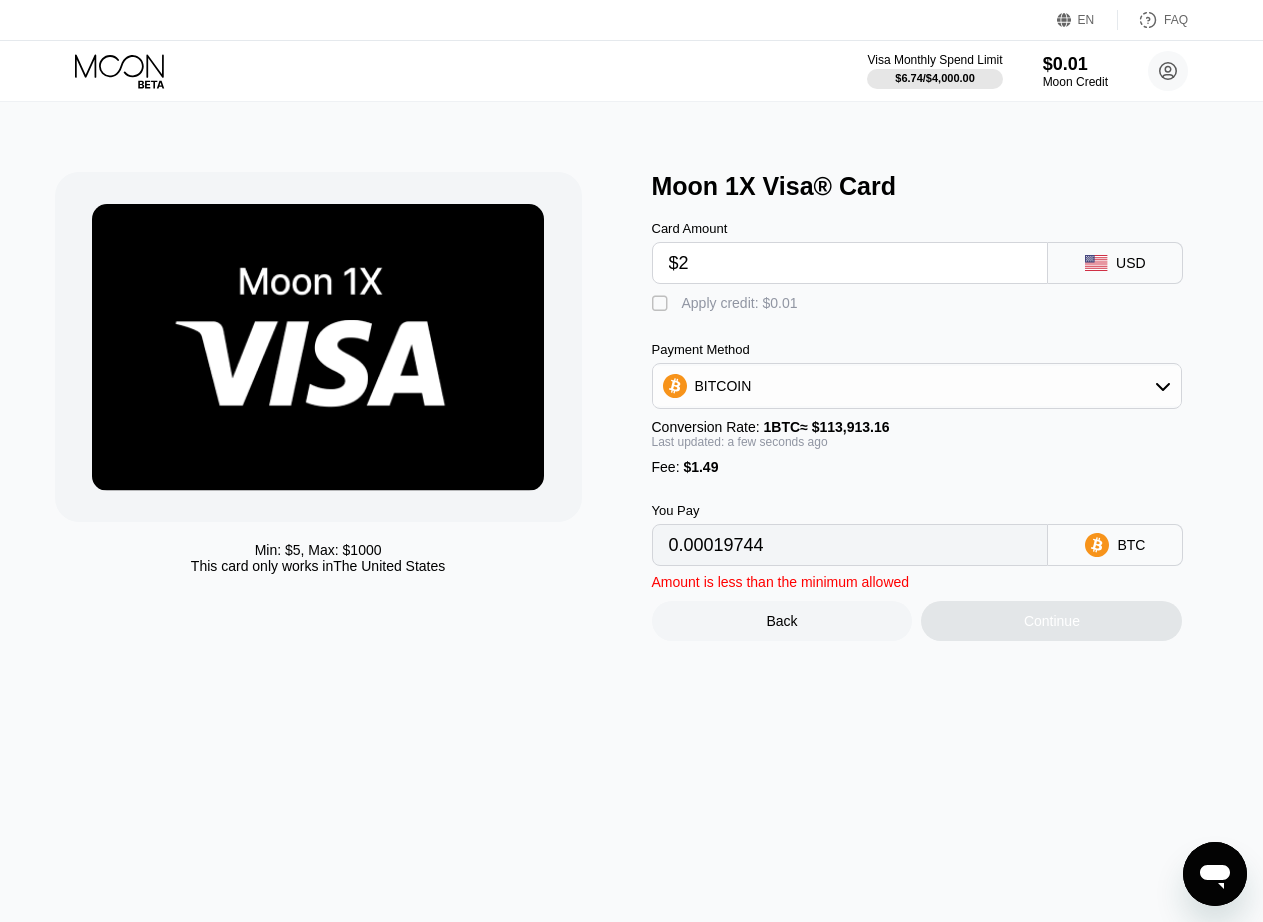 type on "0.00003064" 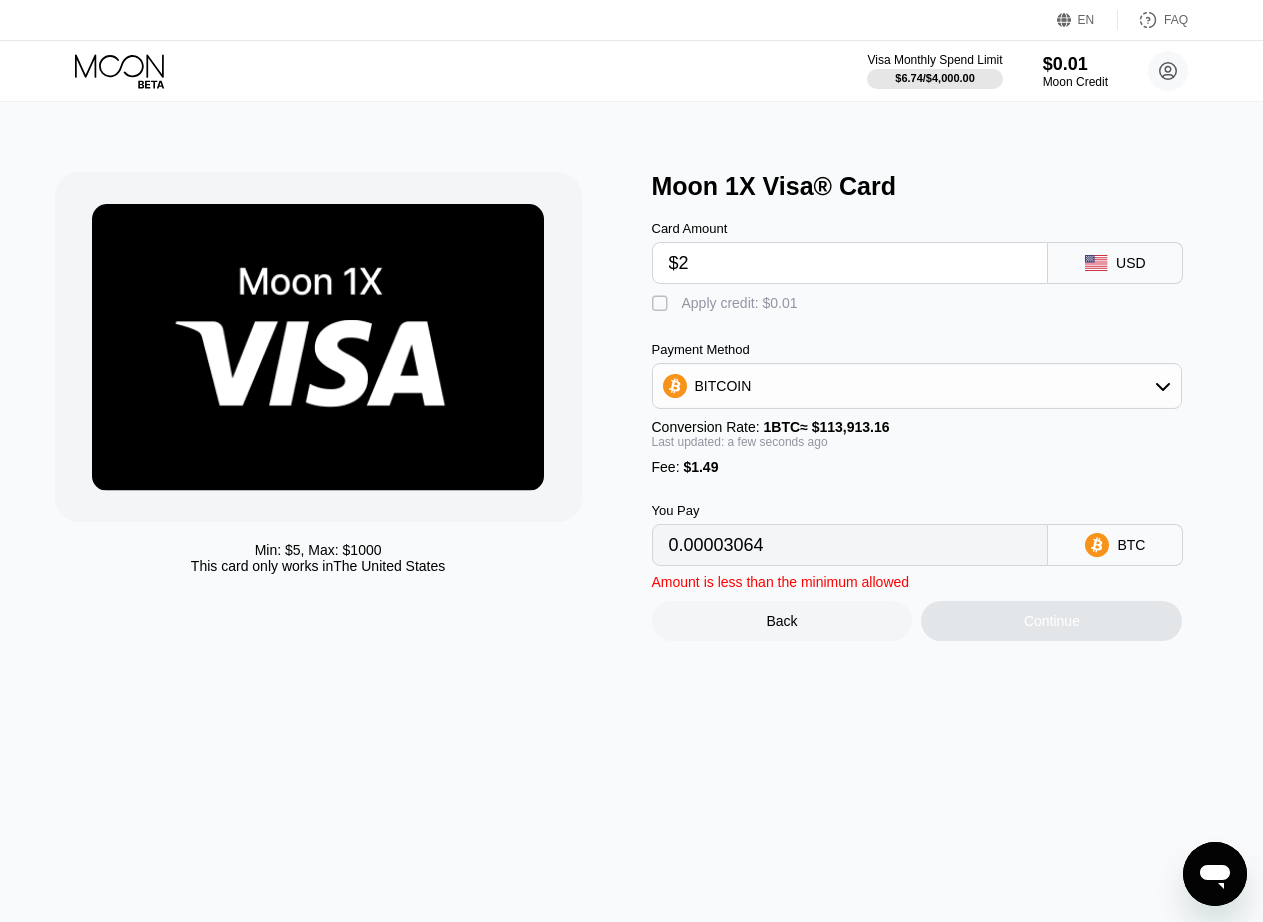 type on "$20" 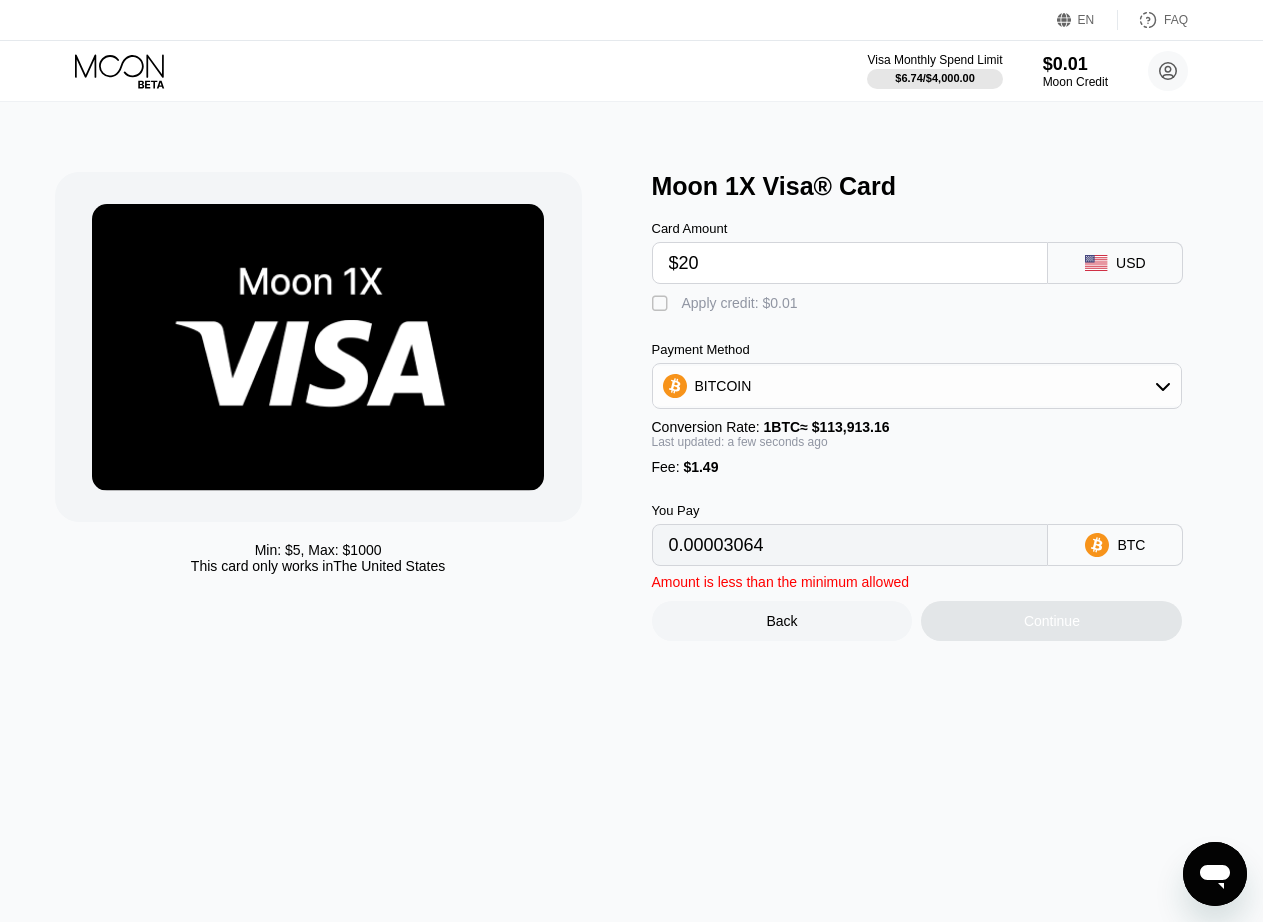 type on "0.00018866" 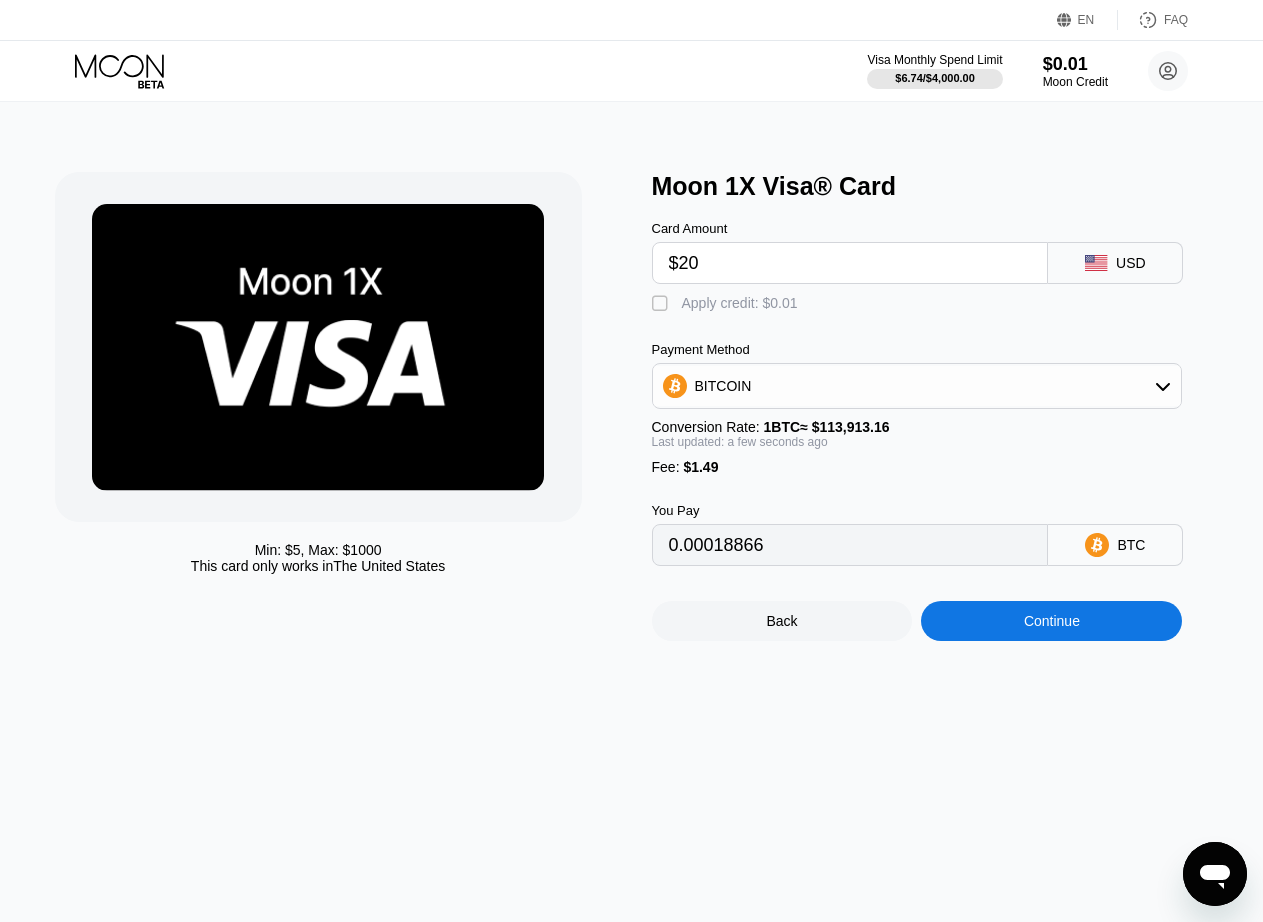 type on "$20" 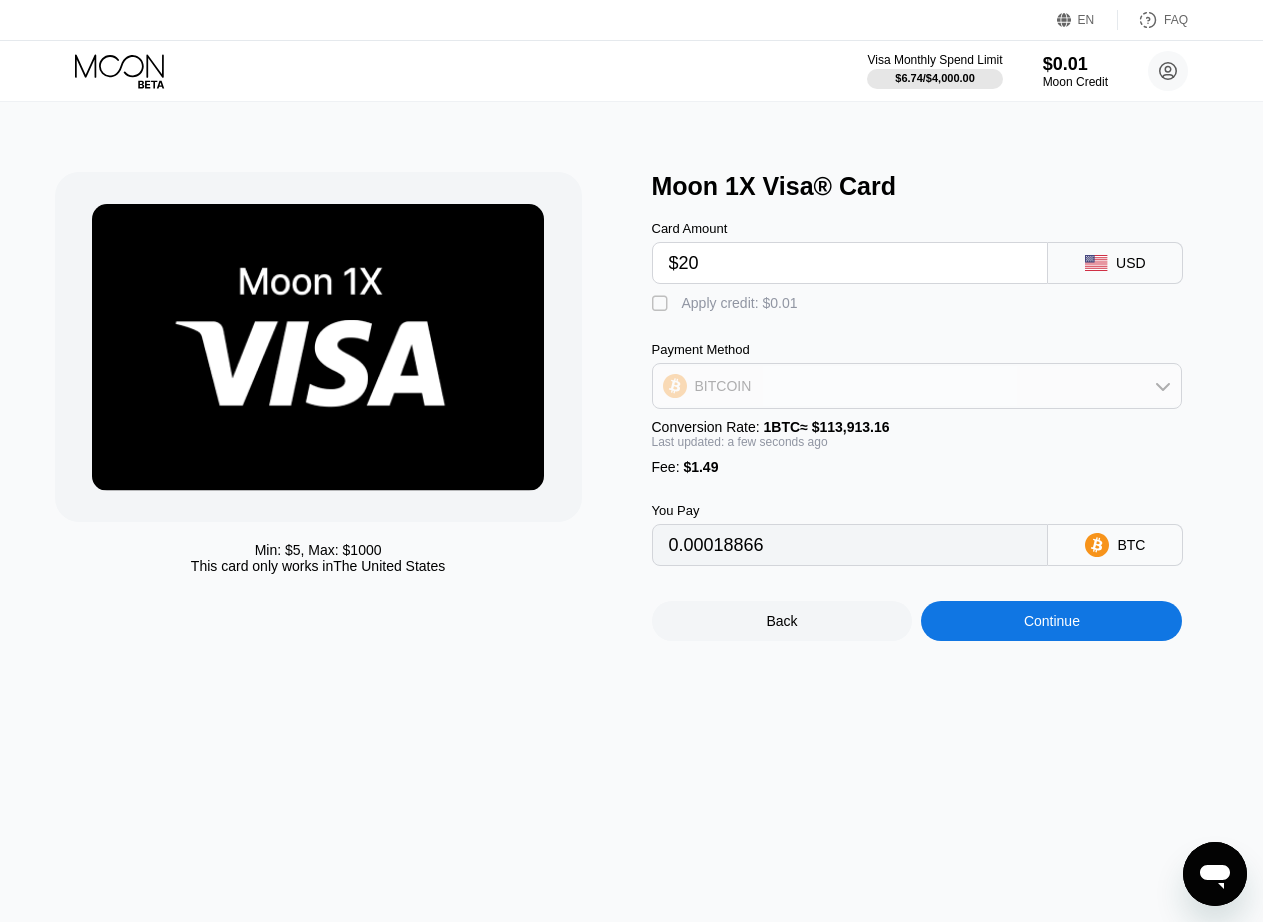 click on "BITCOIN" at bounding box center (723, 386) 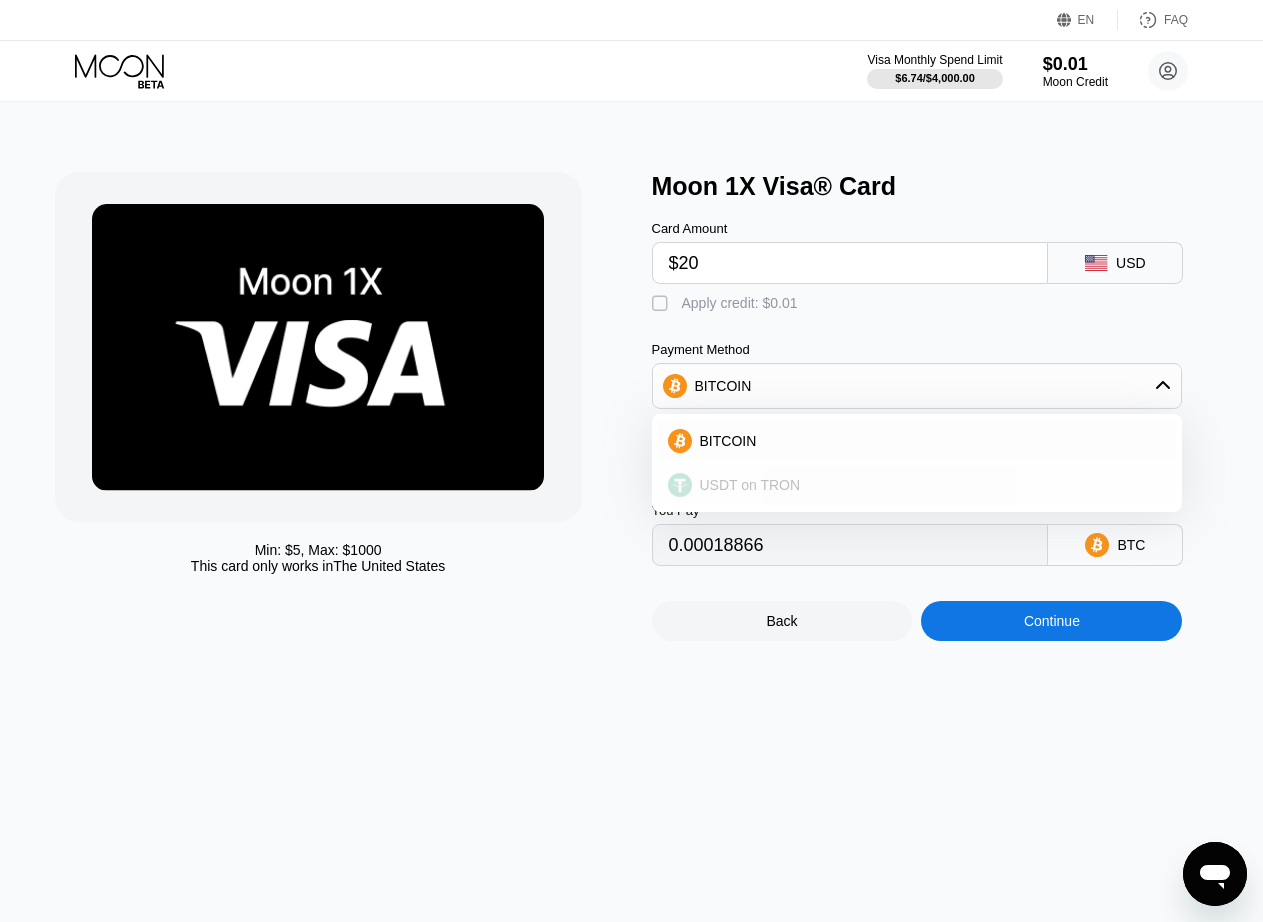 click on "USDT on TRON" at bounding box center [750, 485] 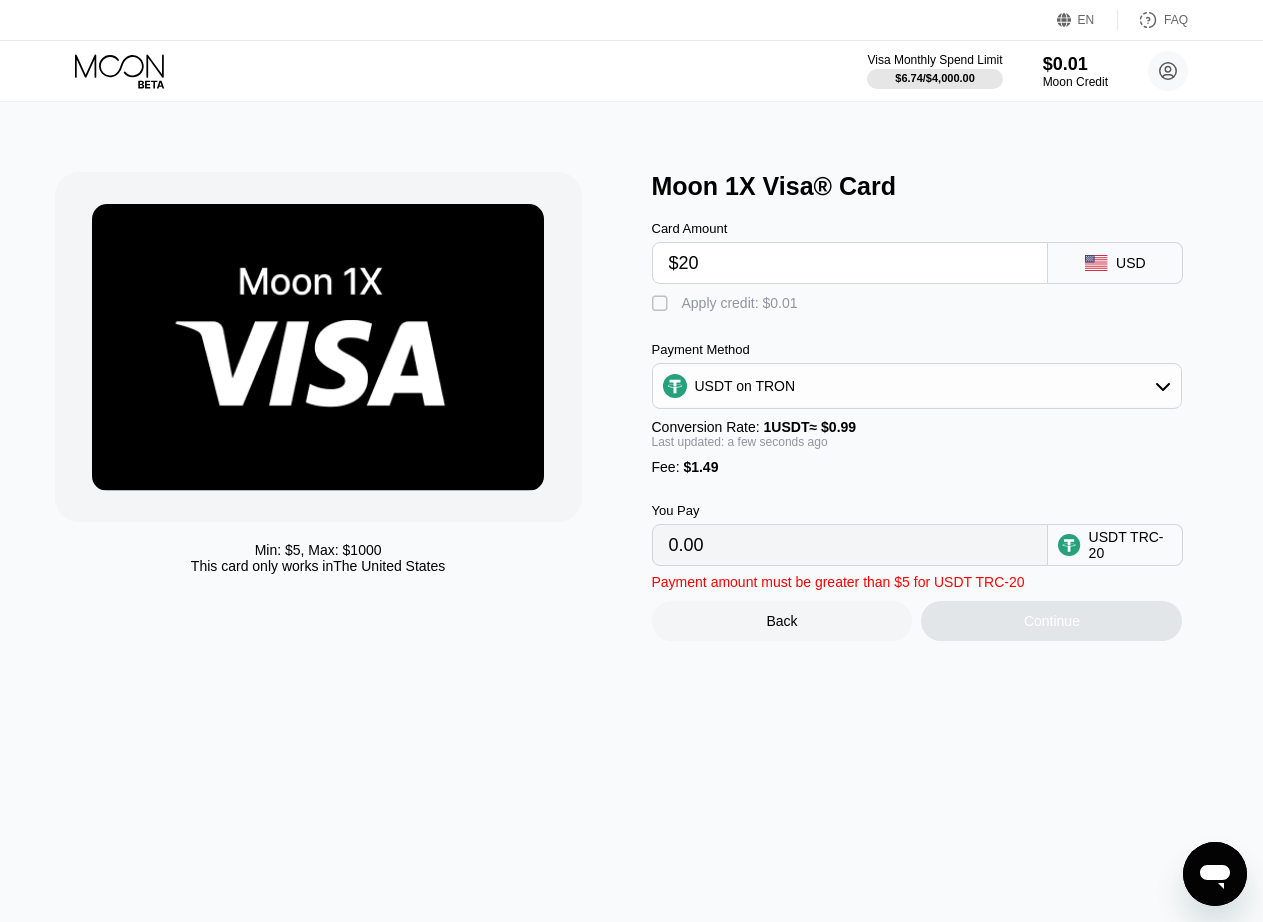 type on "21.71" 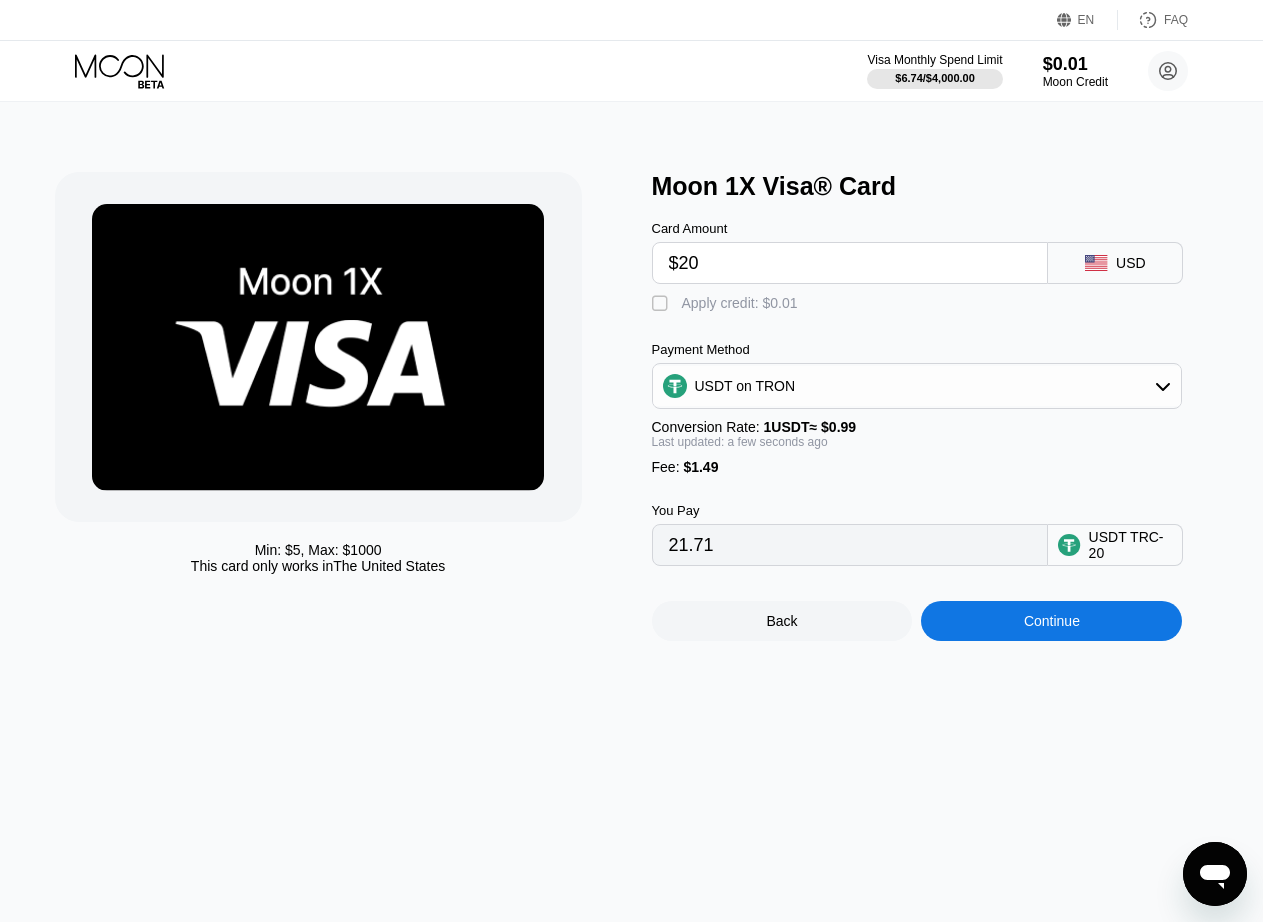 drag, startPoint x: 804, startPoint y: 577, endPoint x: 550, endPoint y: 558, distance: 254.70964 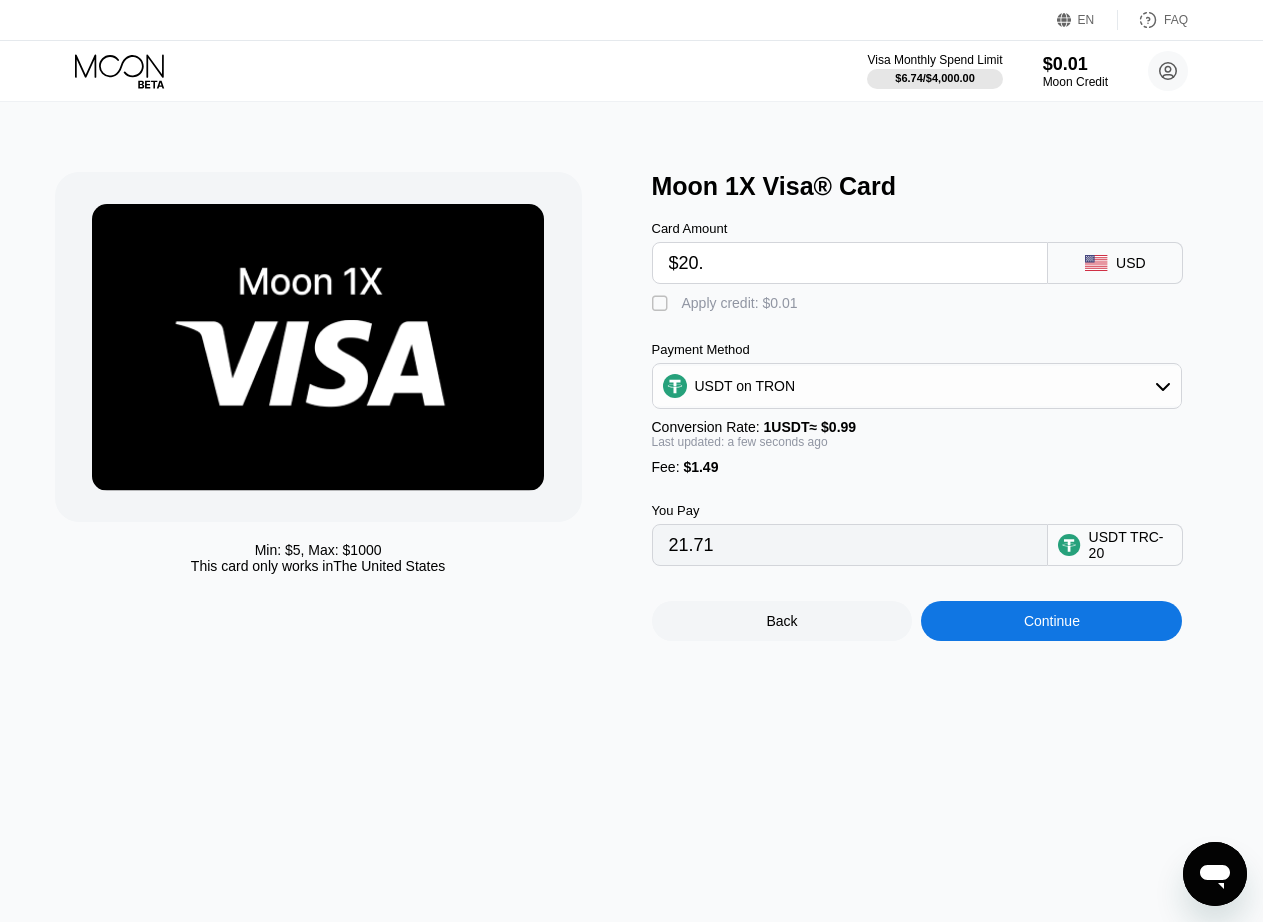 type on "$20.5" 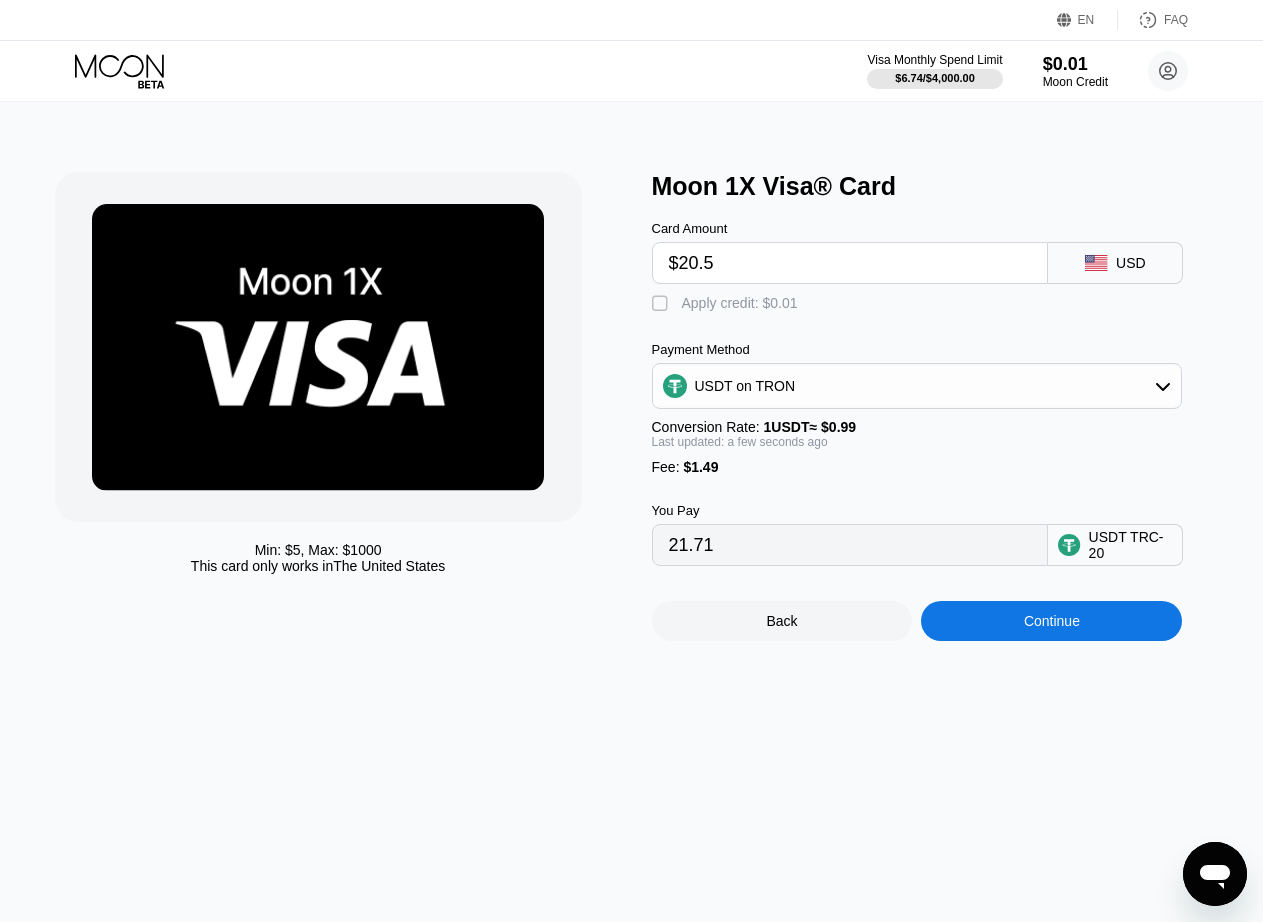 type on "22.21" 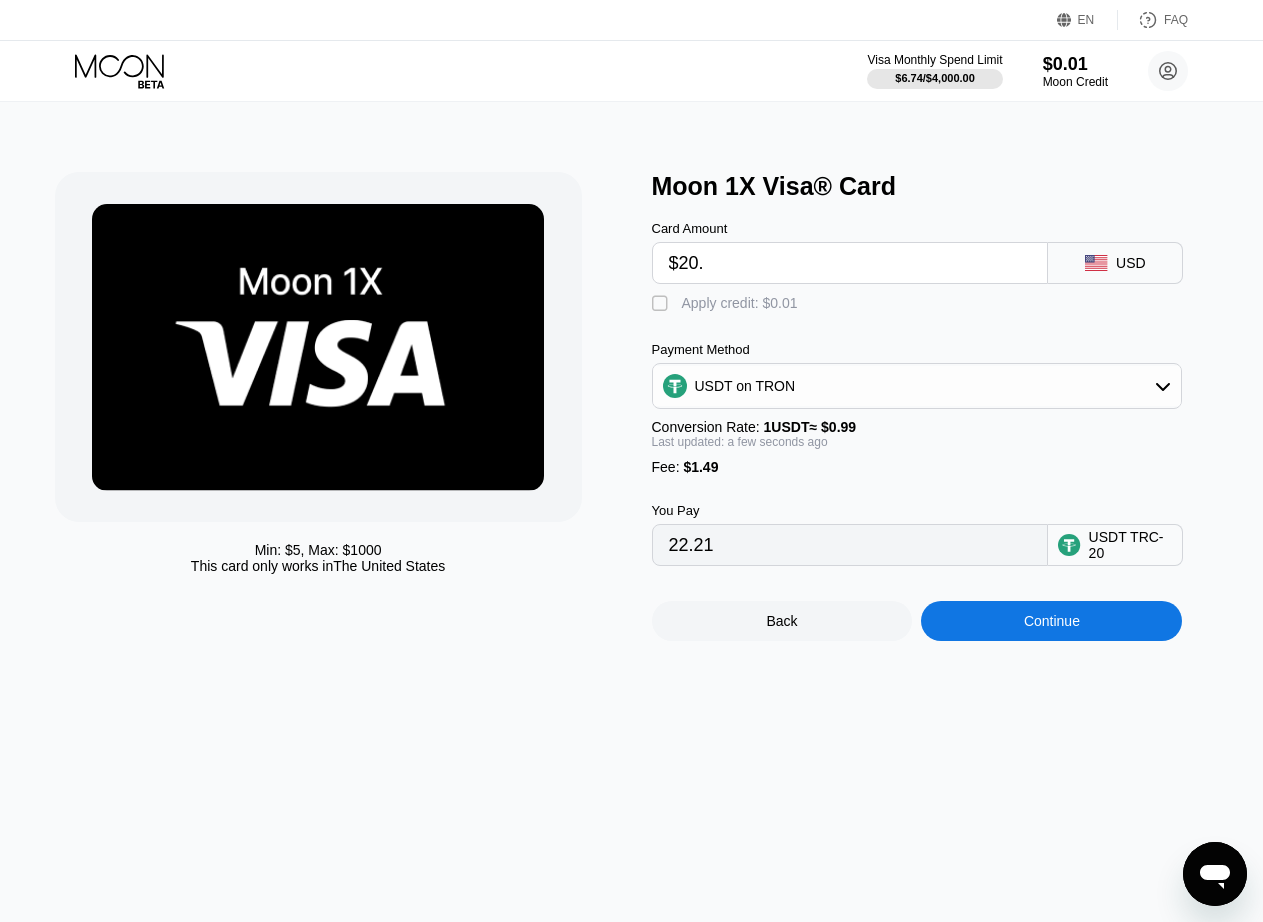 type on "$20.2" 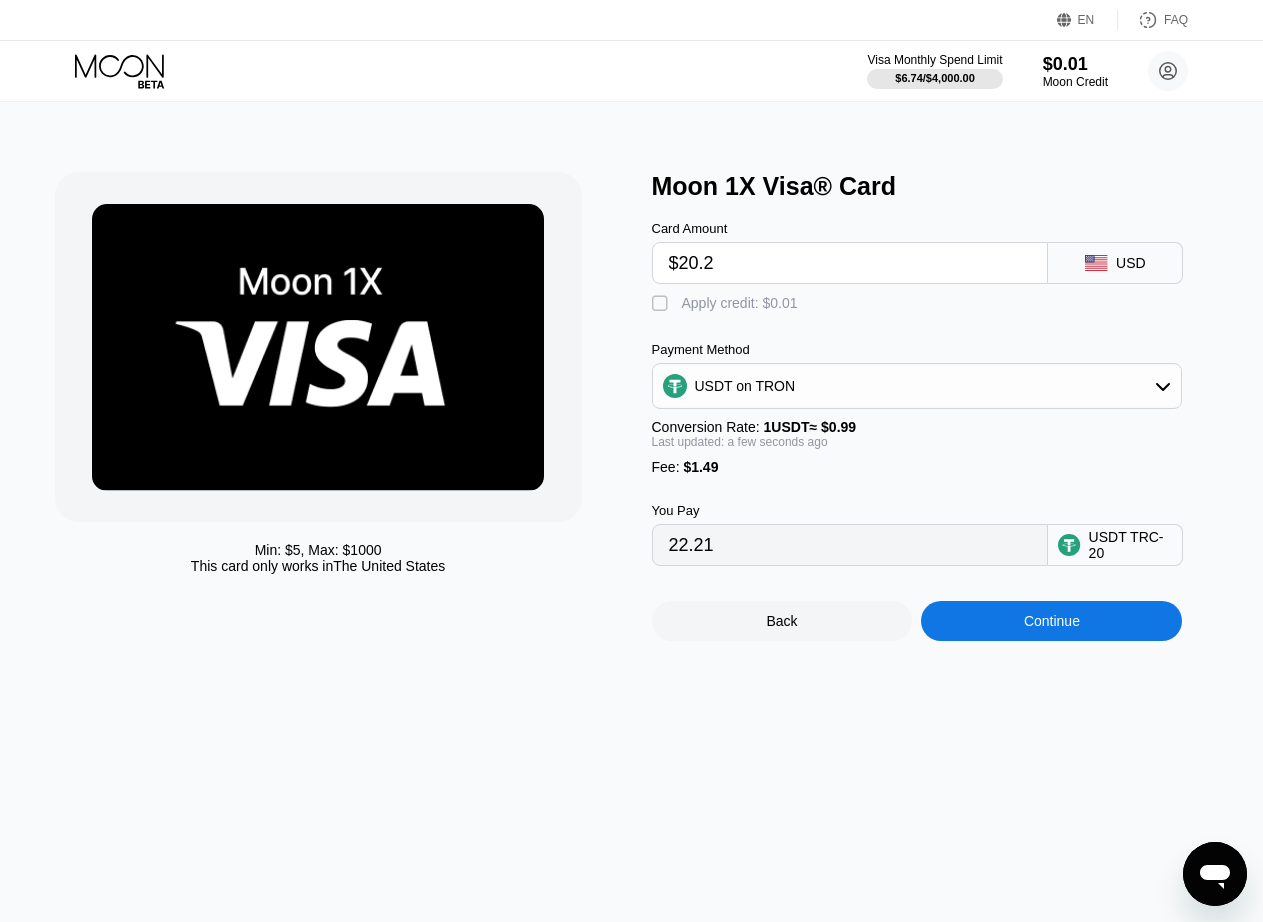 type on "21.91" 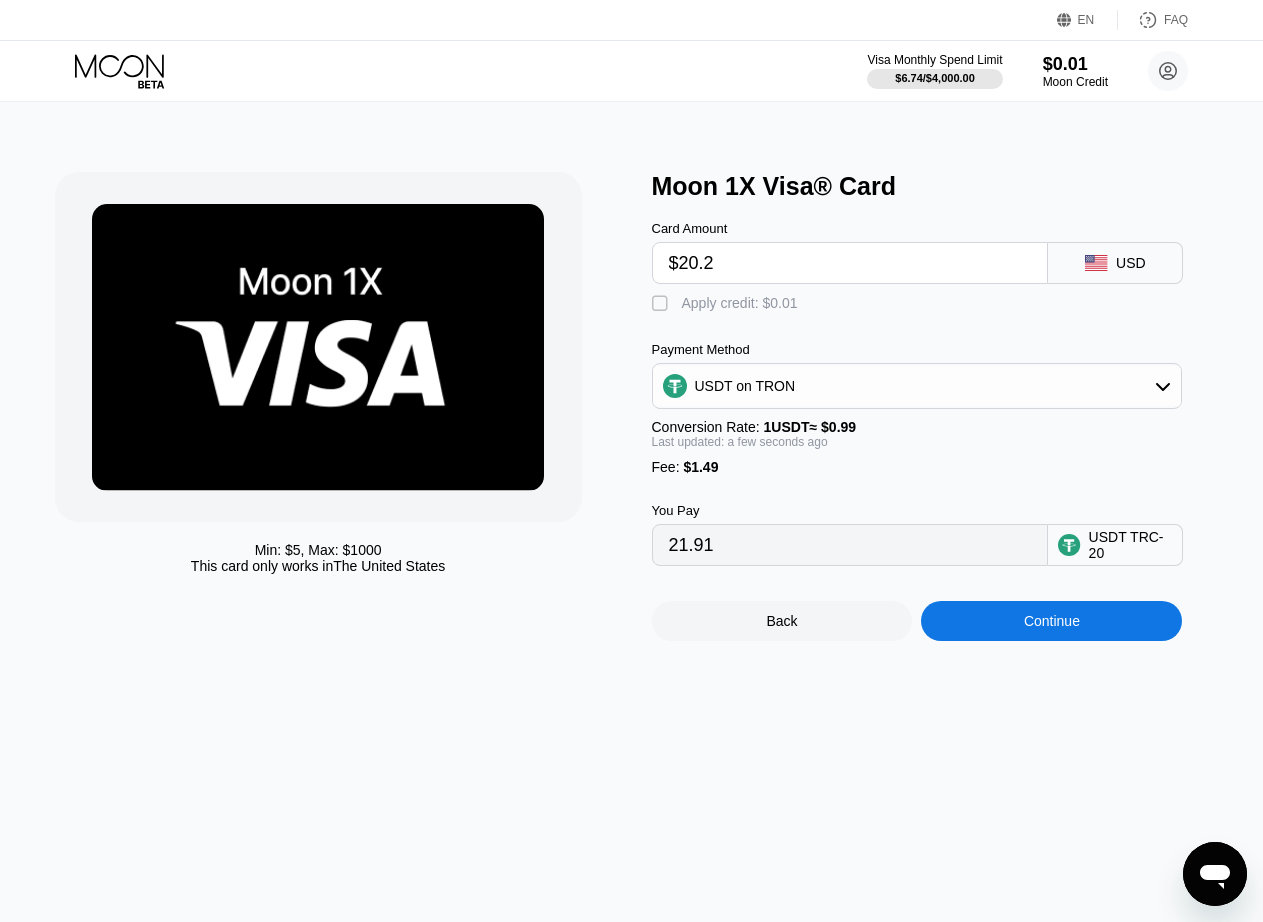 type on "$20.21" 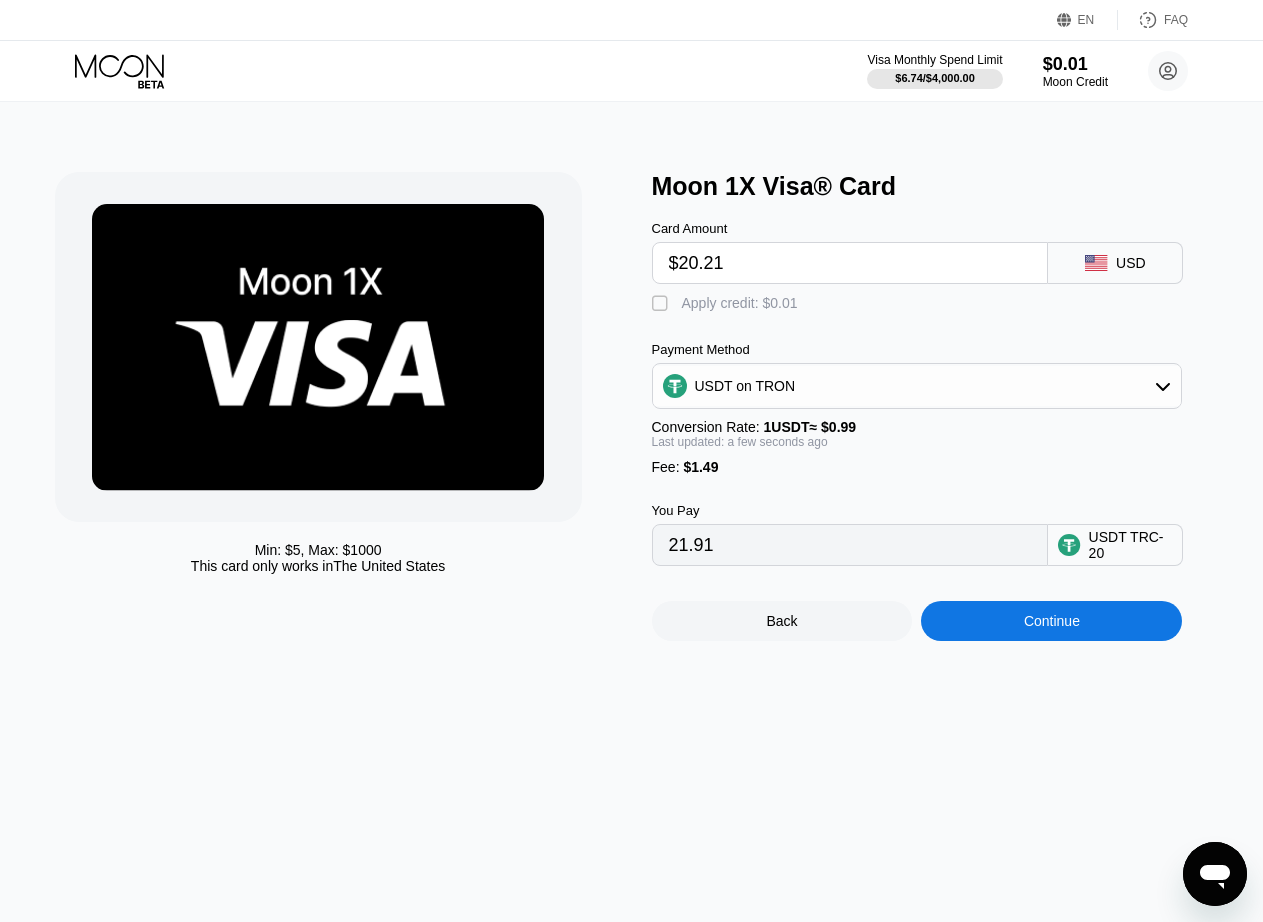 type on "21.92" 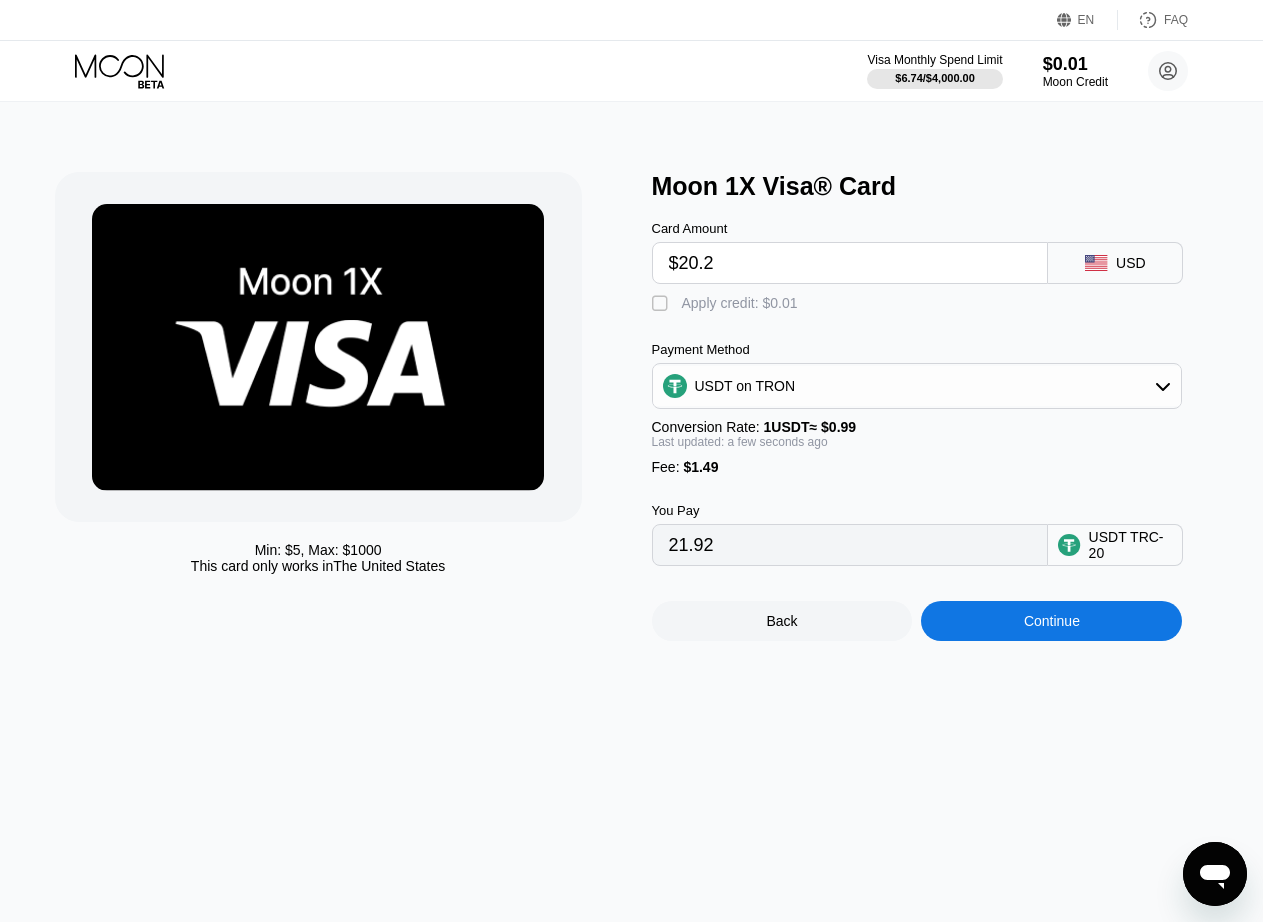 type on "$20.22" 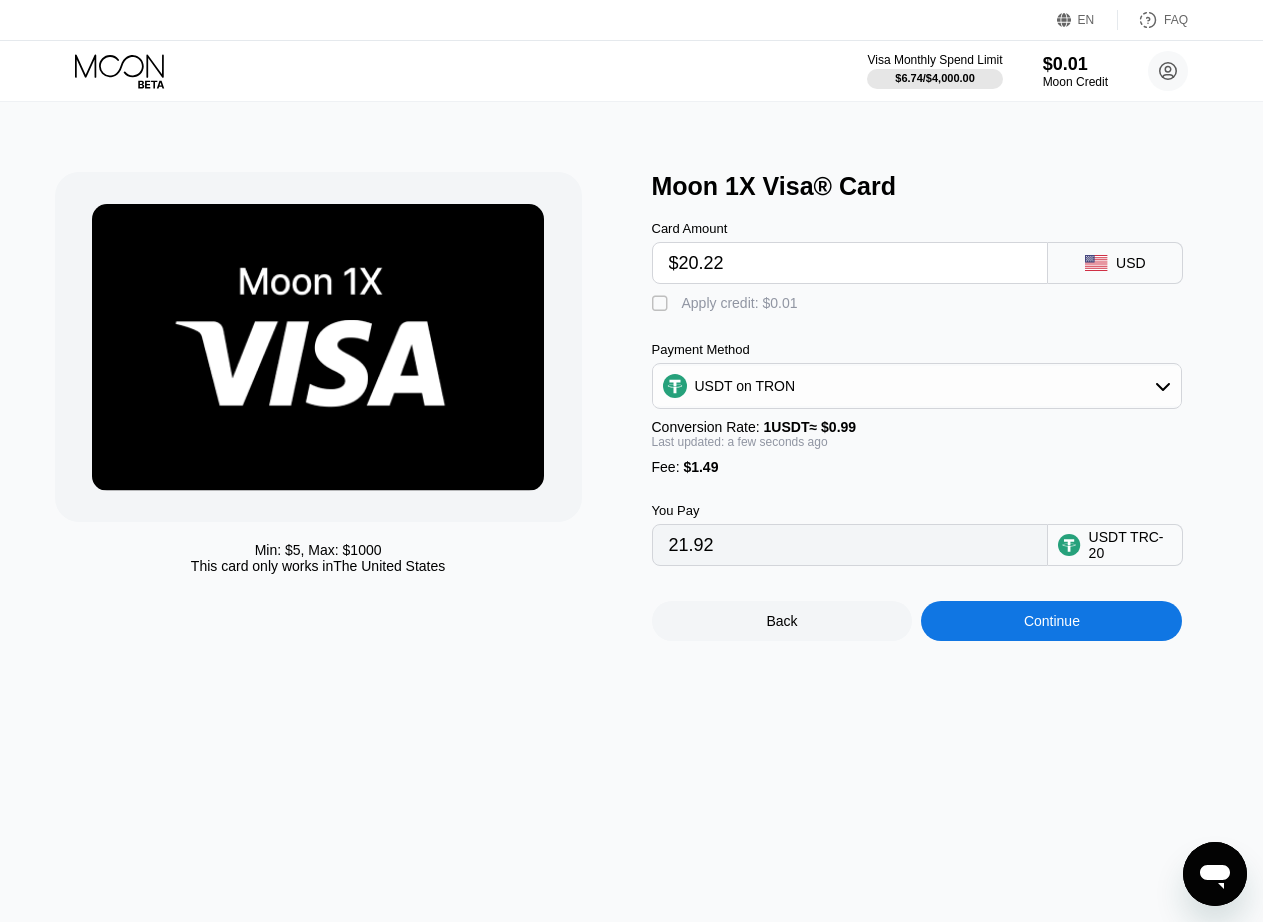 type on "21.93" 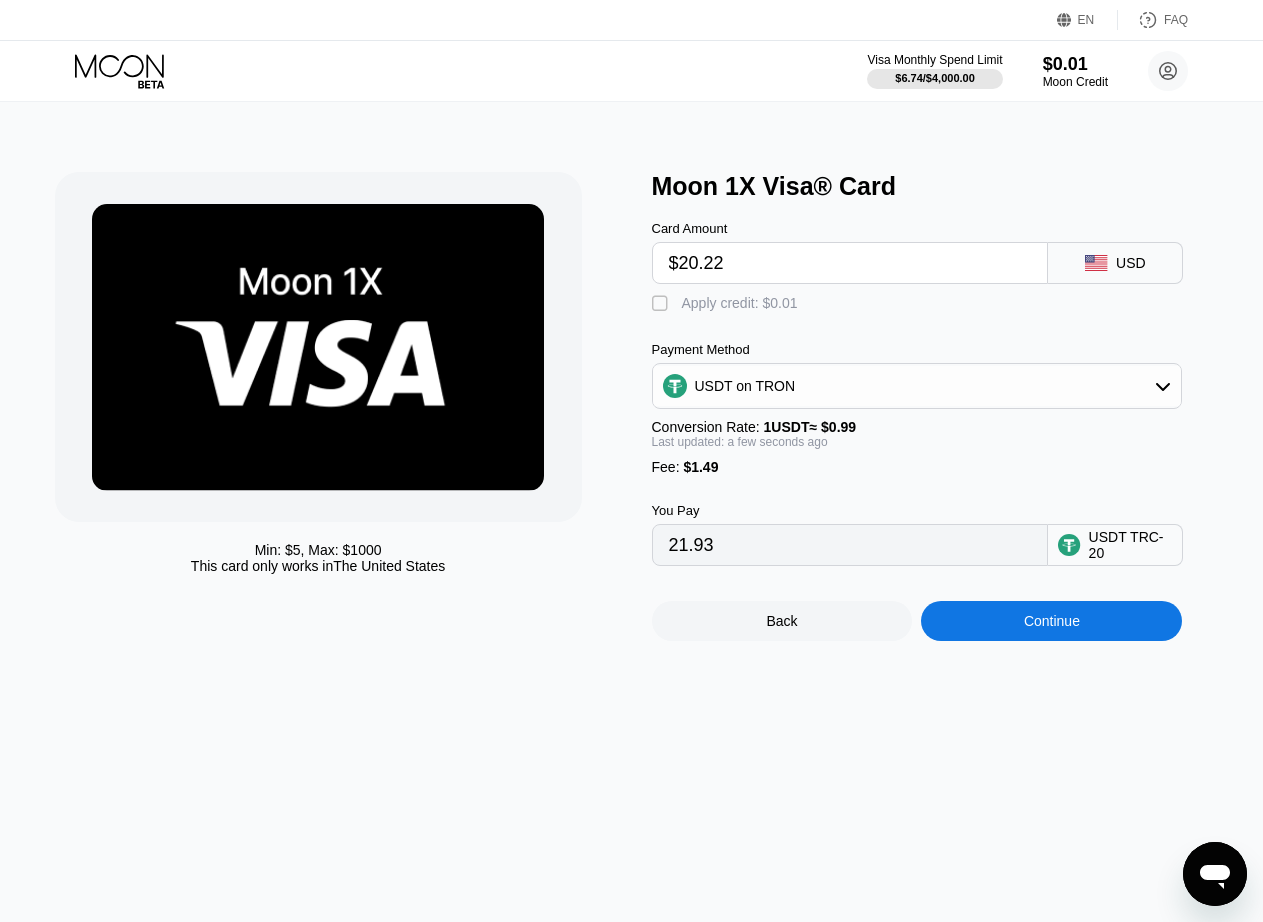 type on "$20.2" 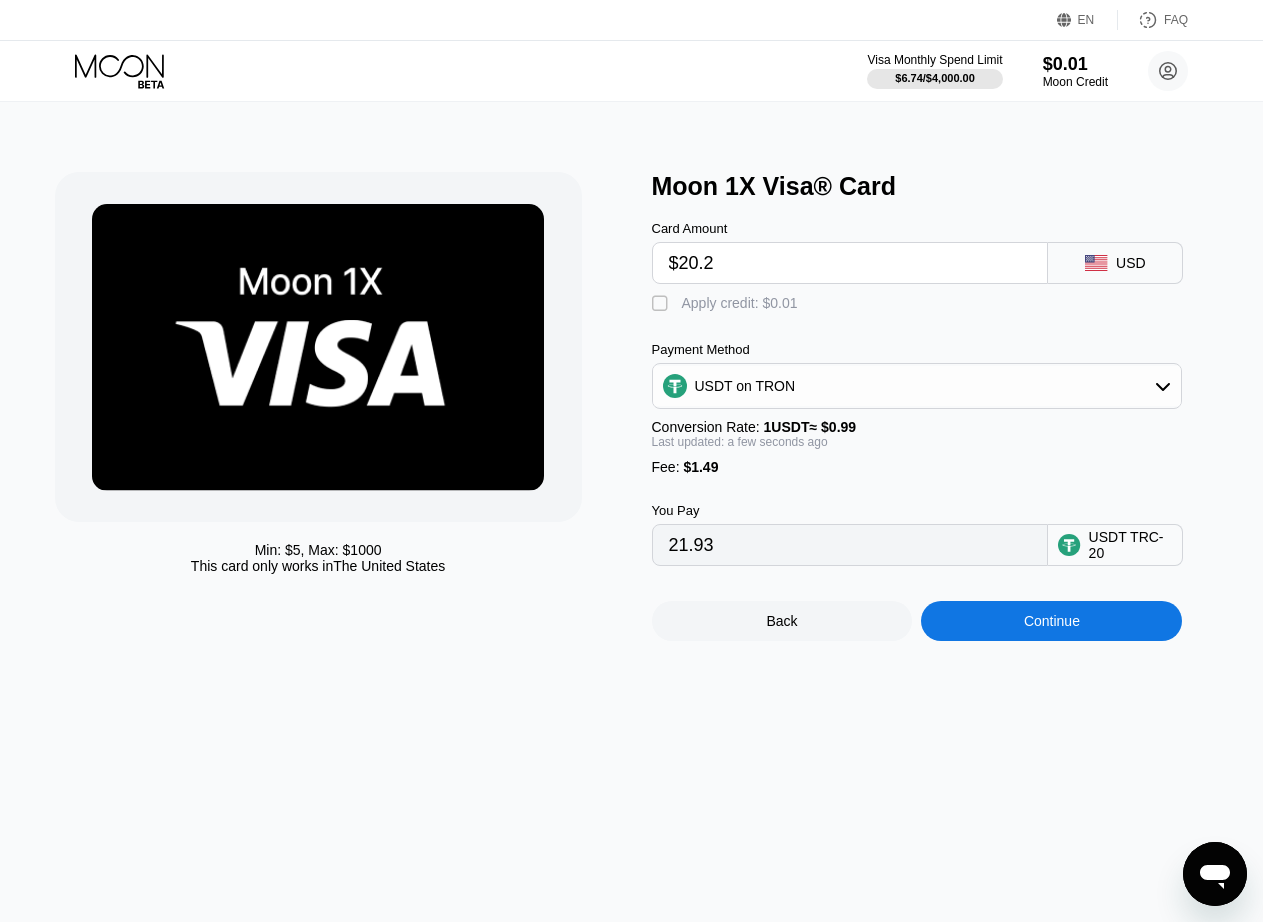 type on "21.91" 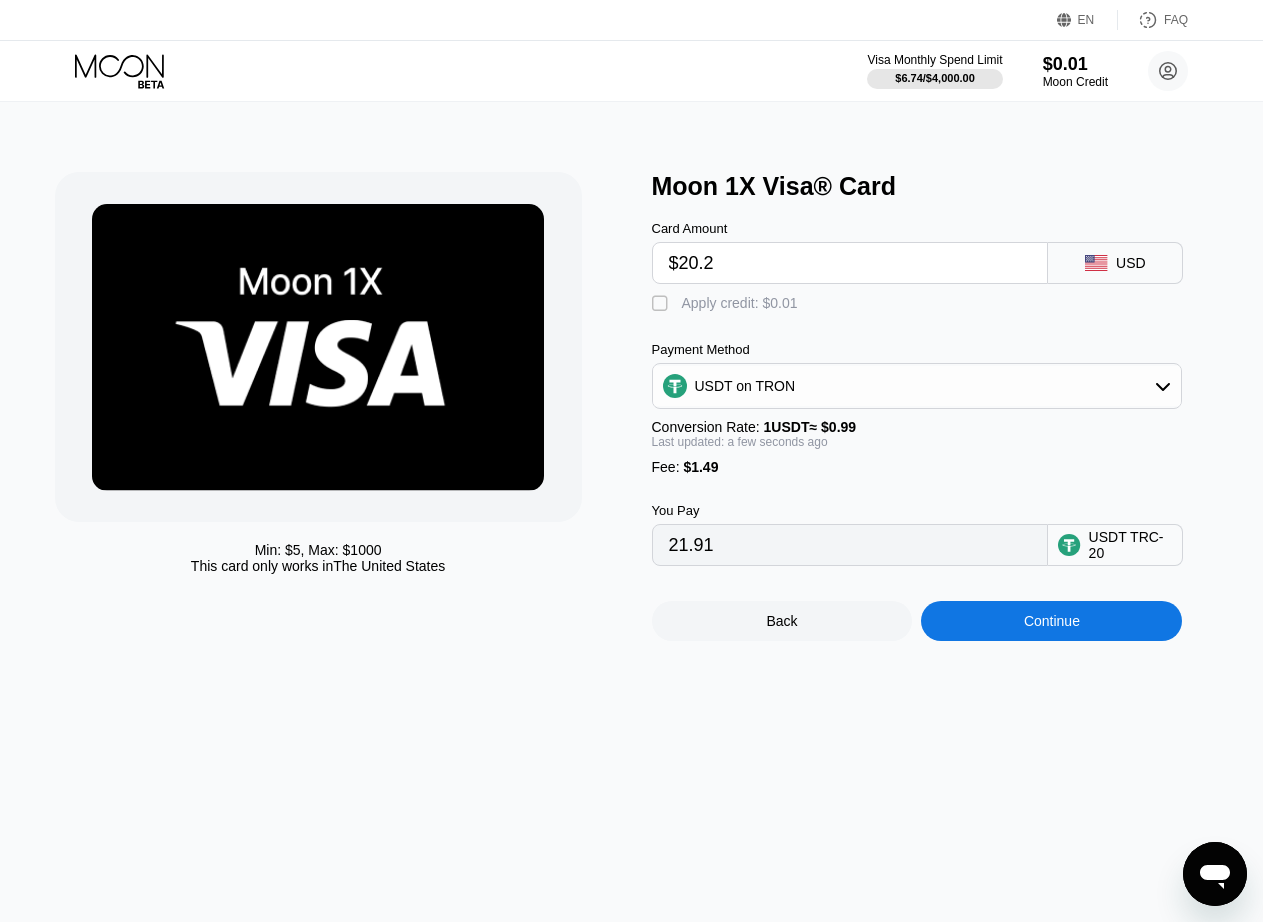 type on "$20.23" 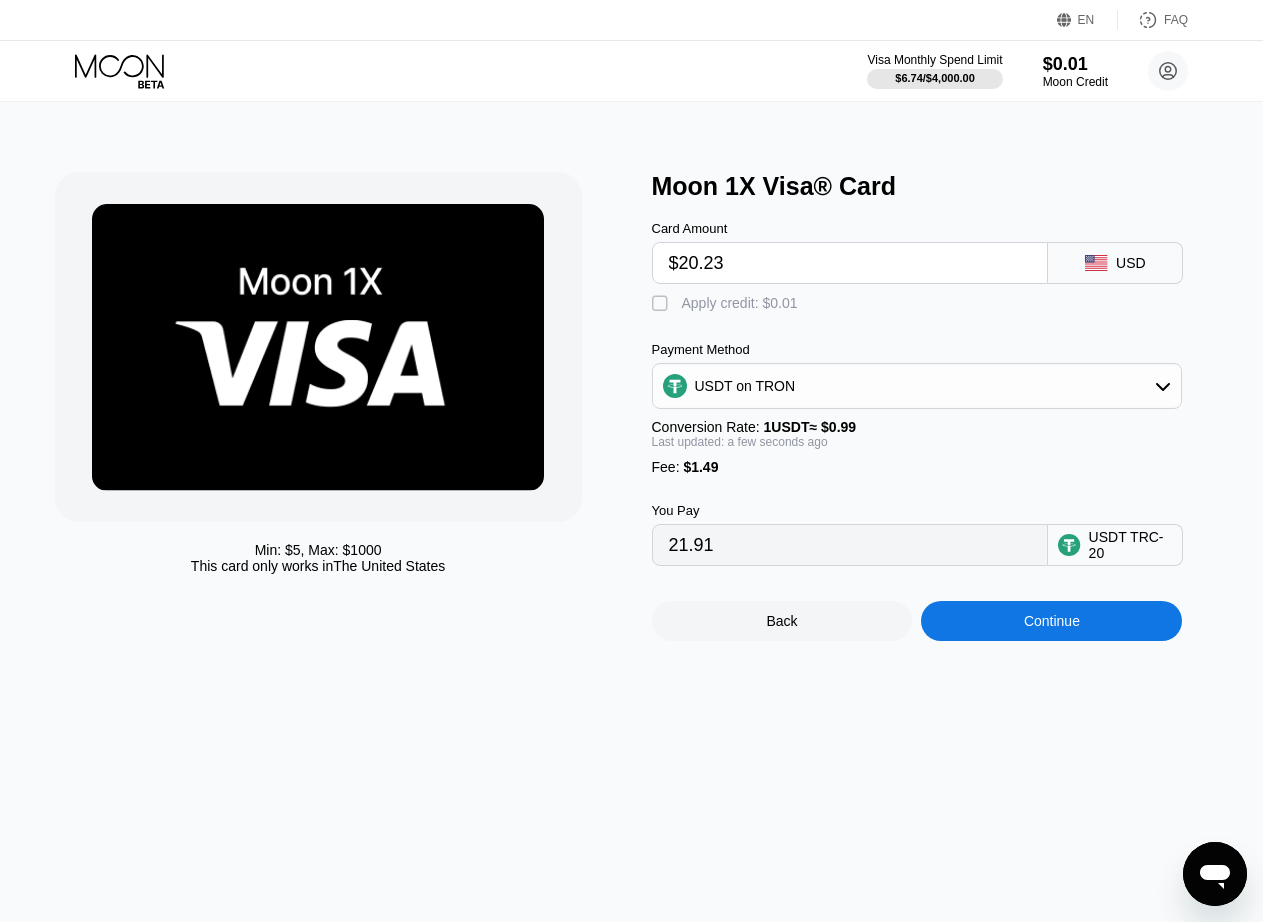 type on "21.94" 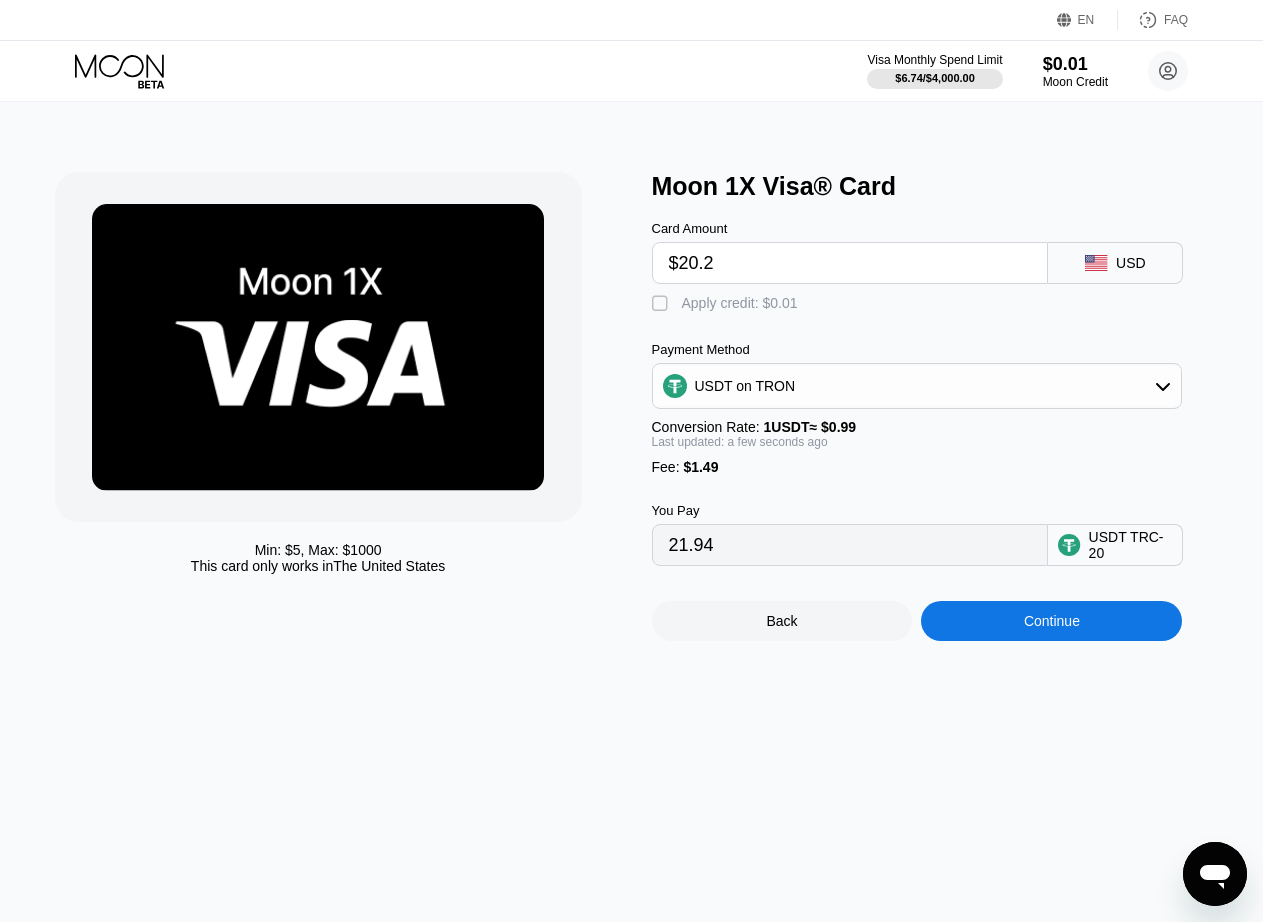 type on "$20.24" 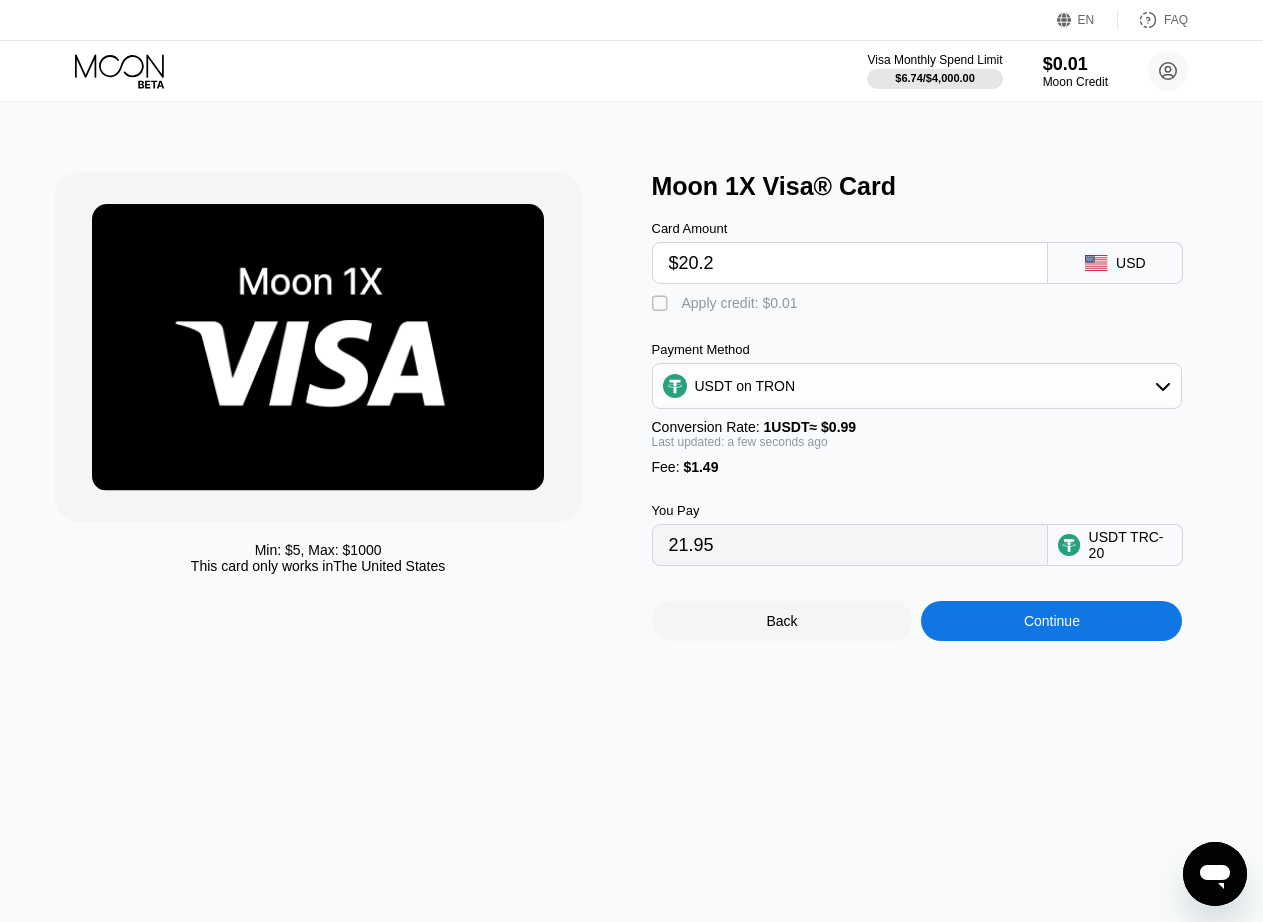 type on "$20.27" 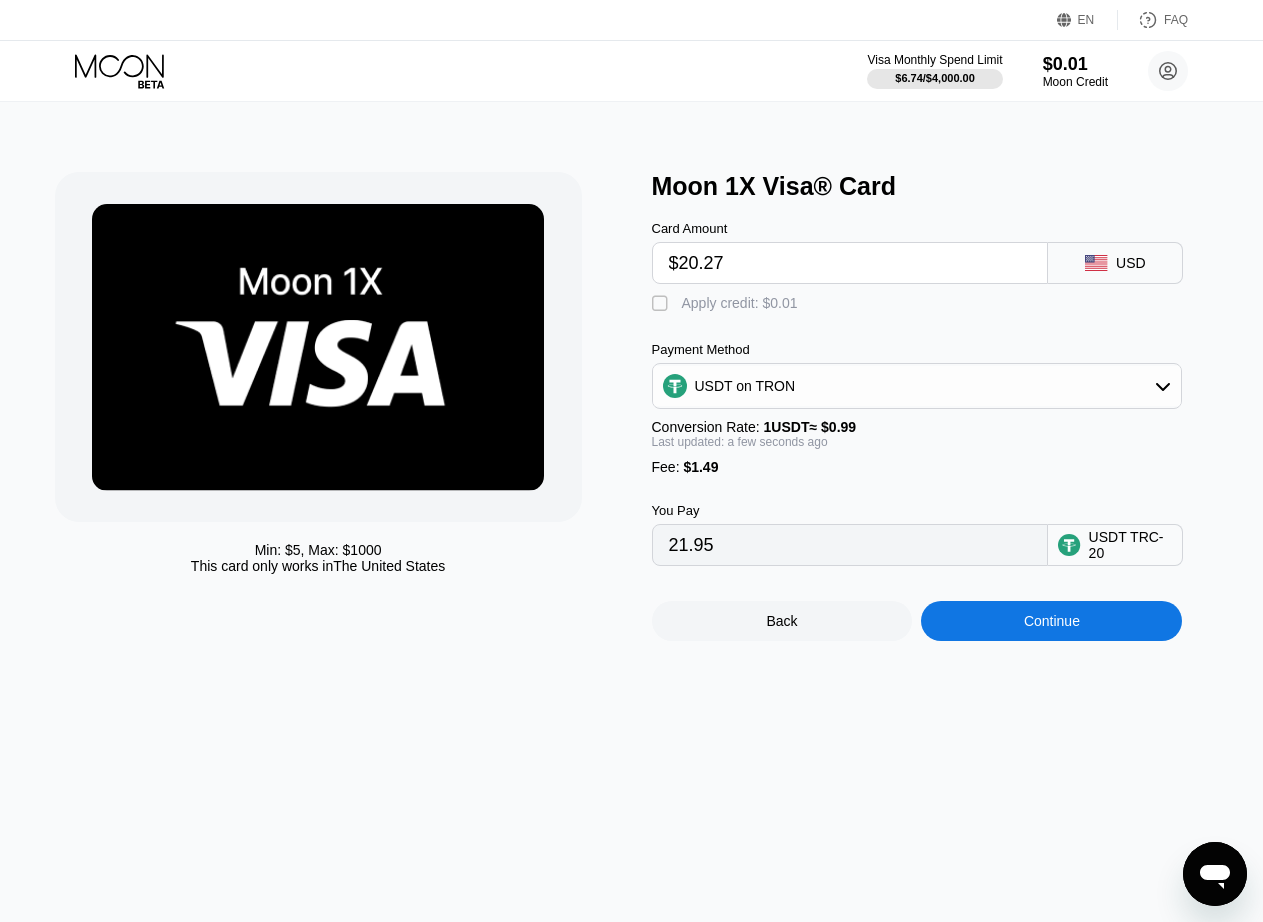 type on "21.98" 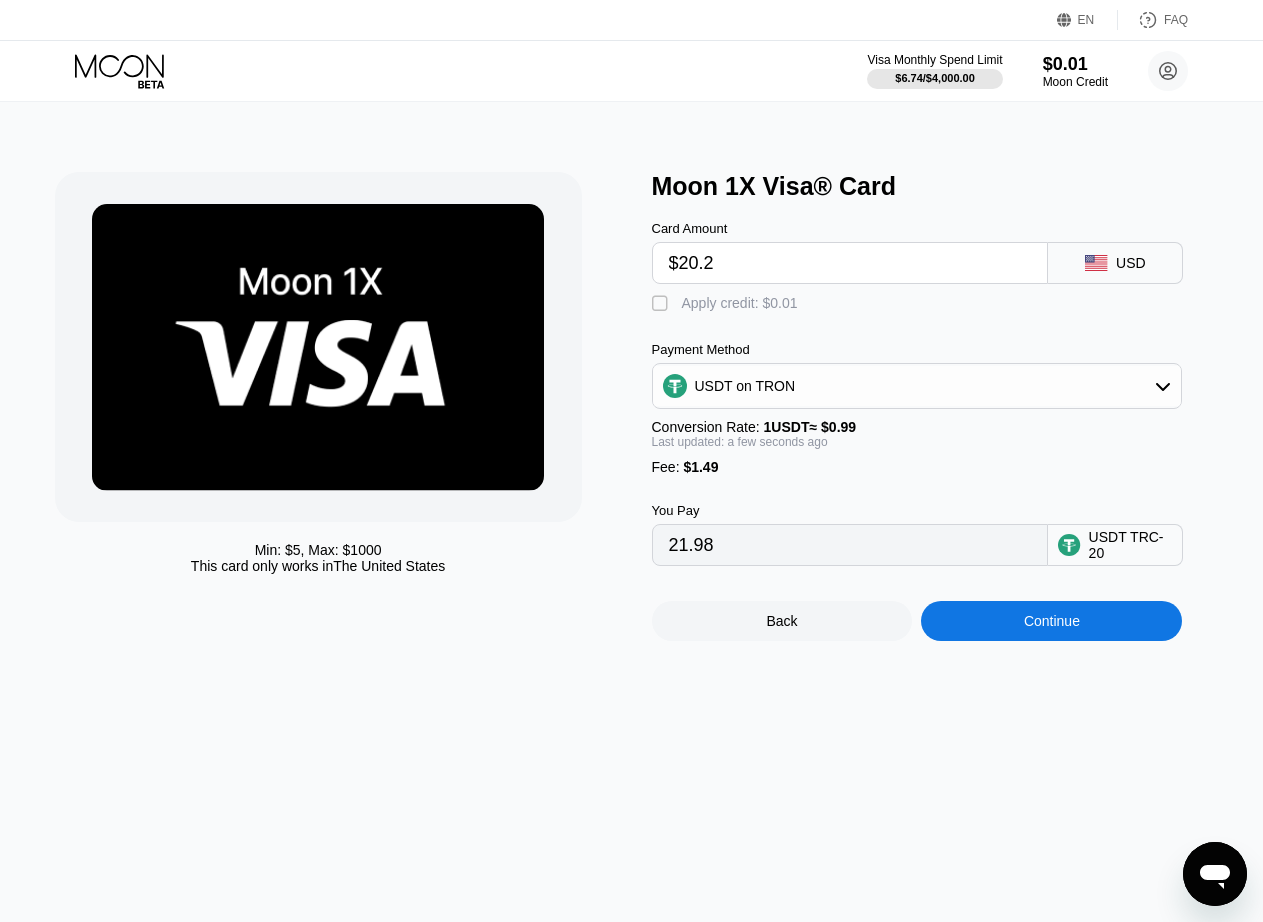 type on "$20.29" 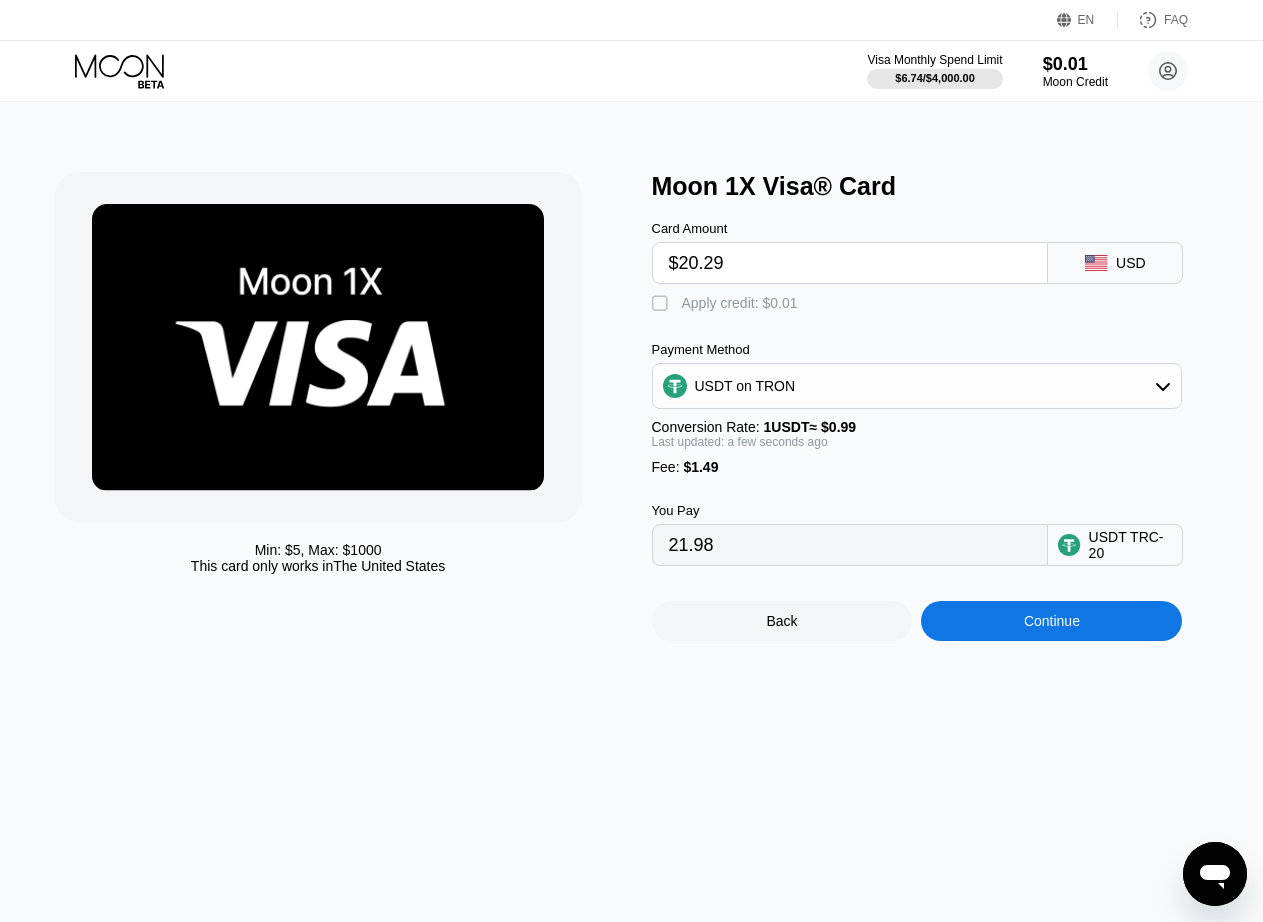 type on "22.00" 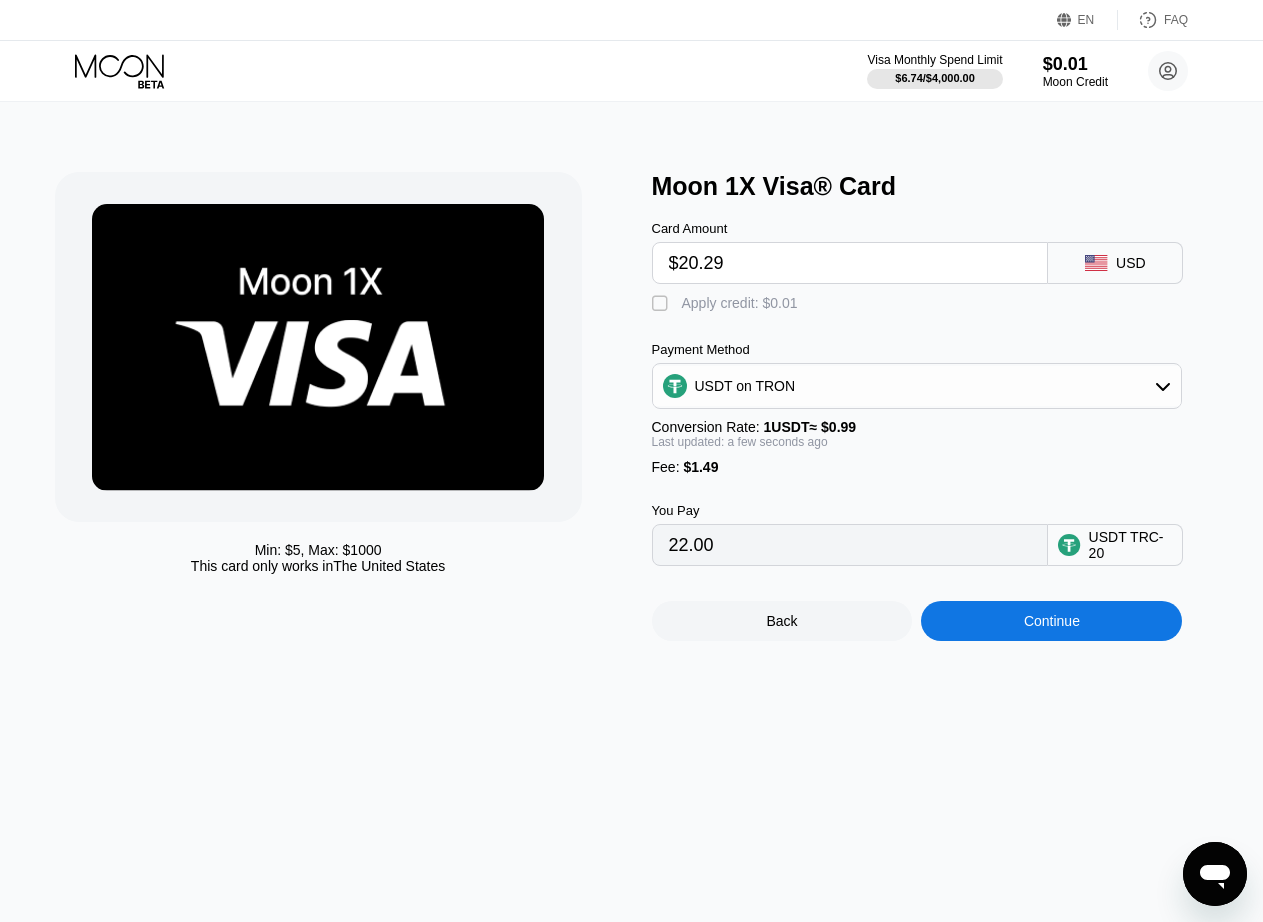 type on "$20.2" 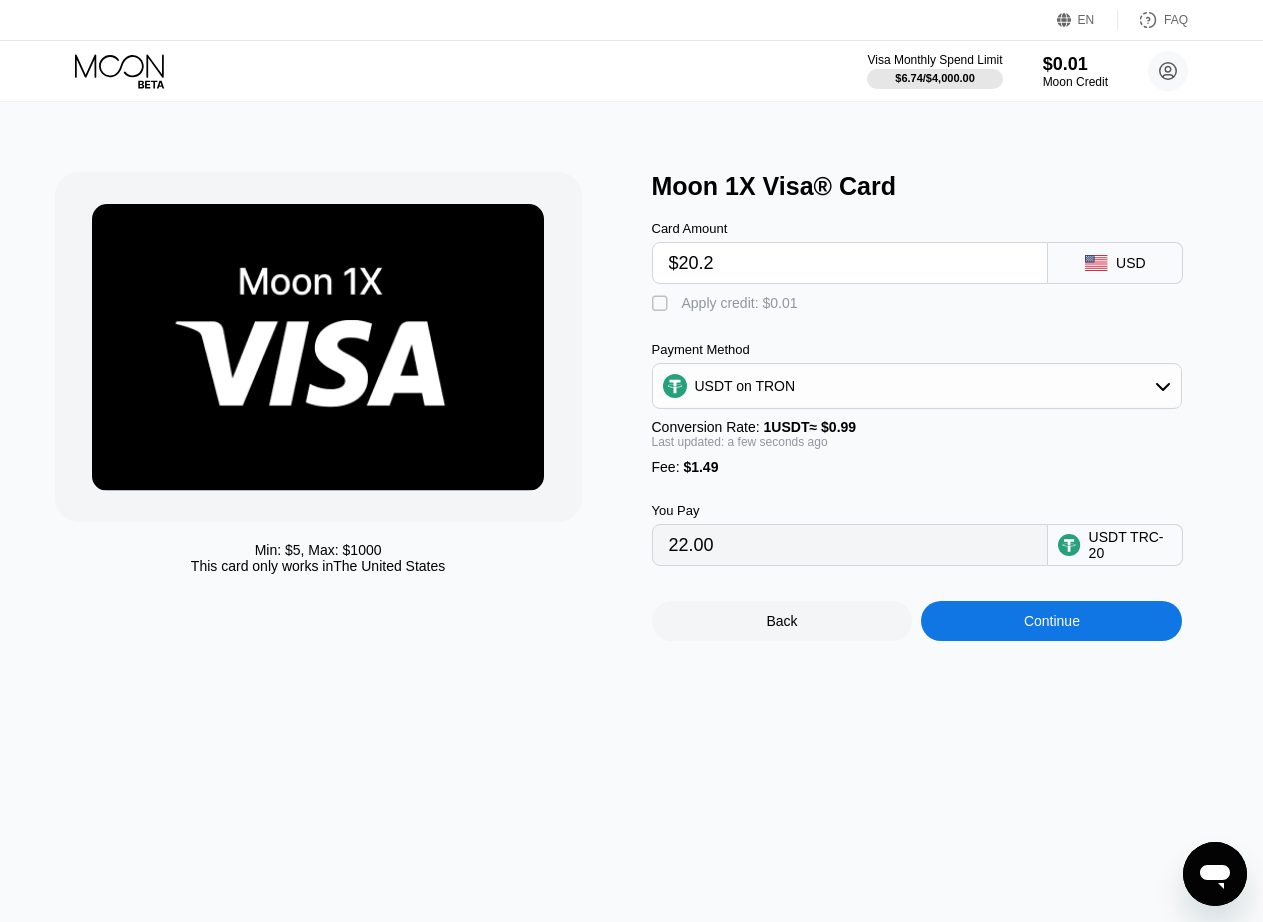 type on "21.91" 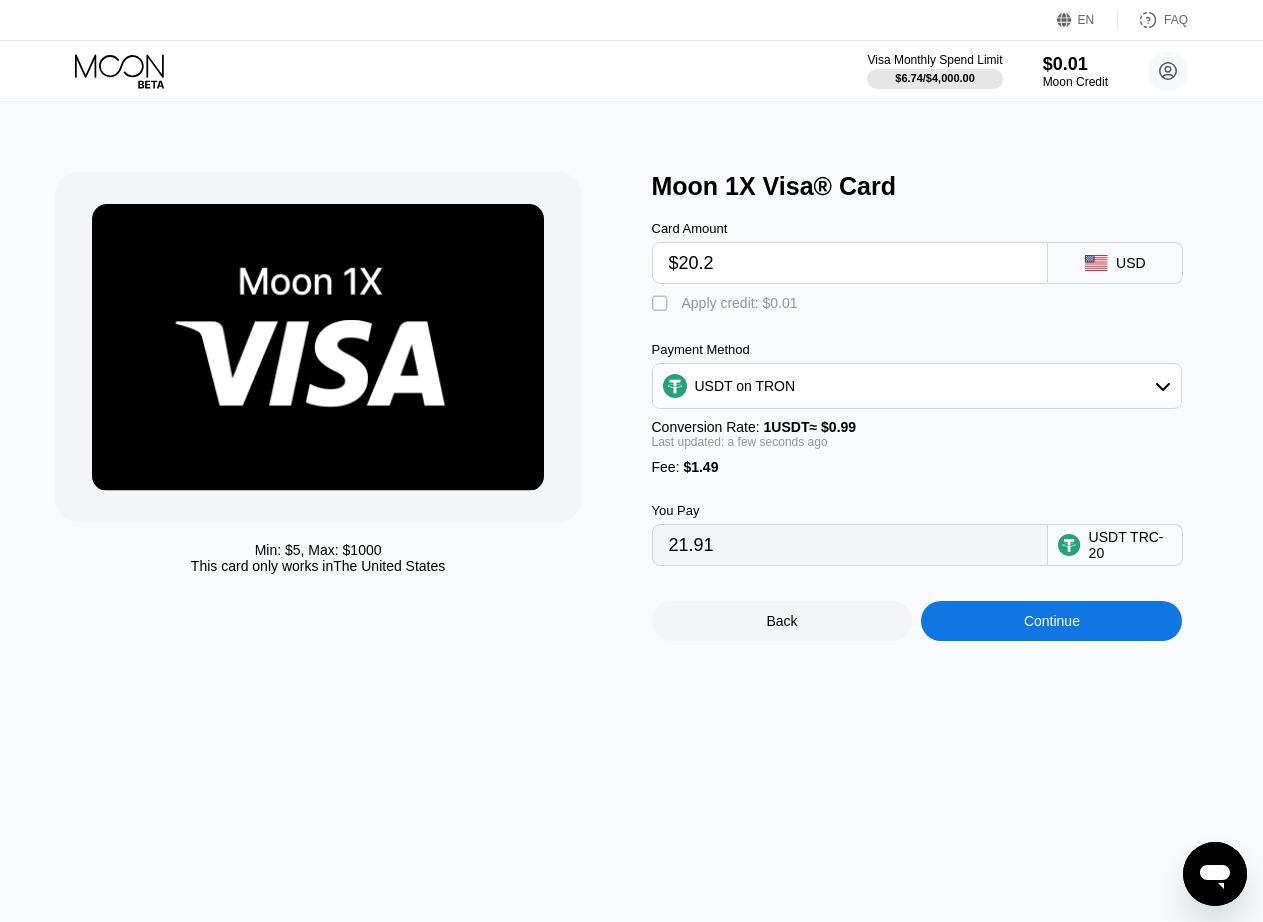 type on "$20." 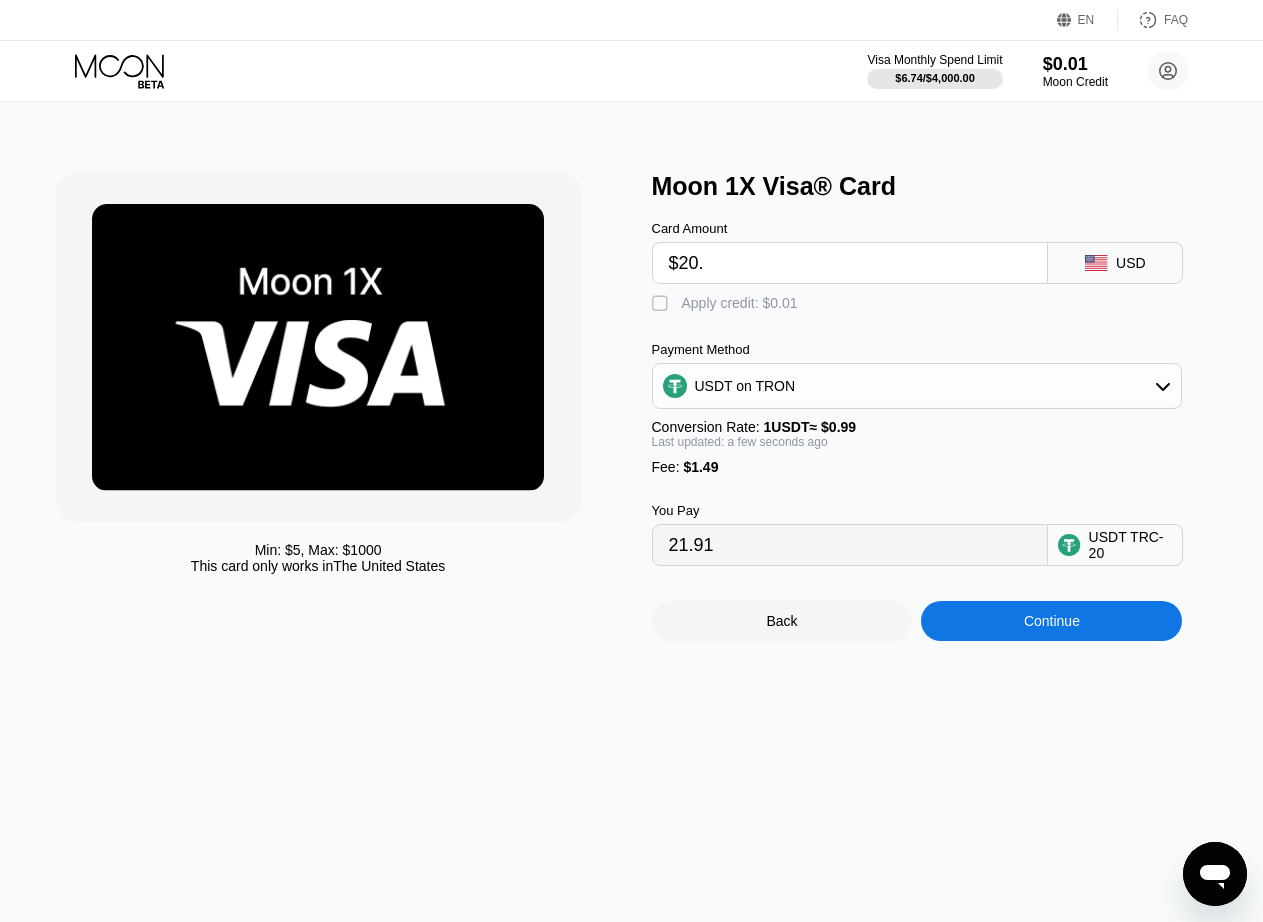 type on "21.71" 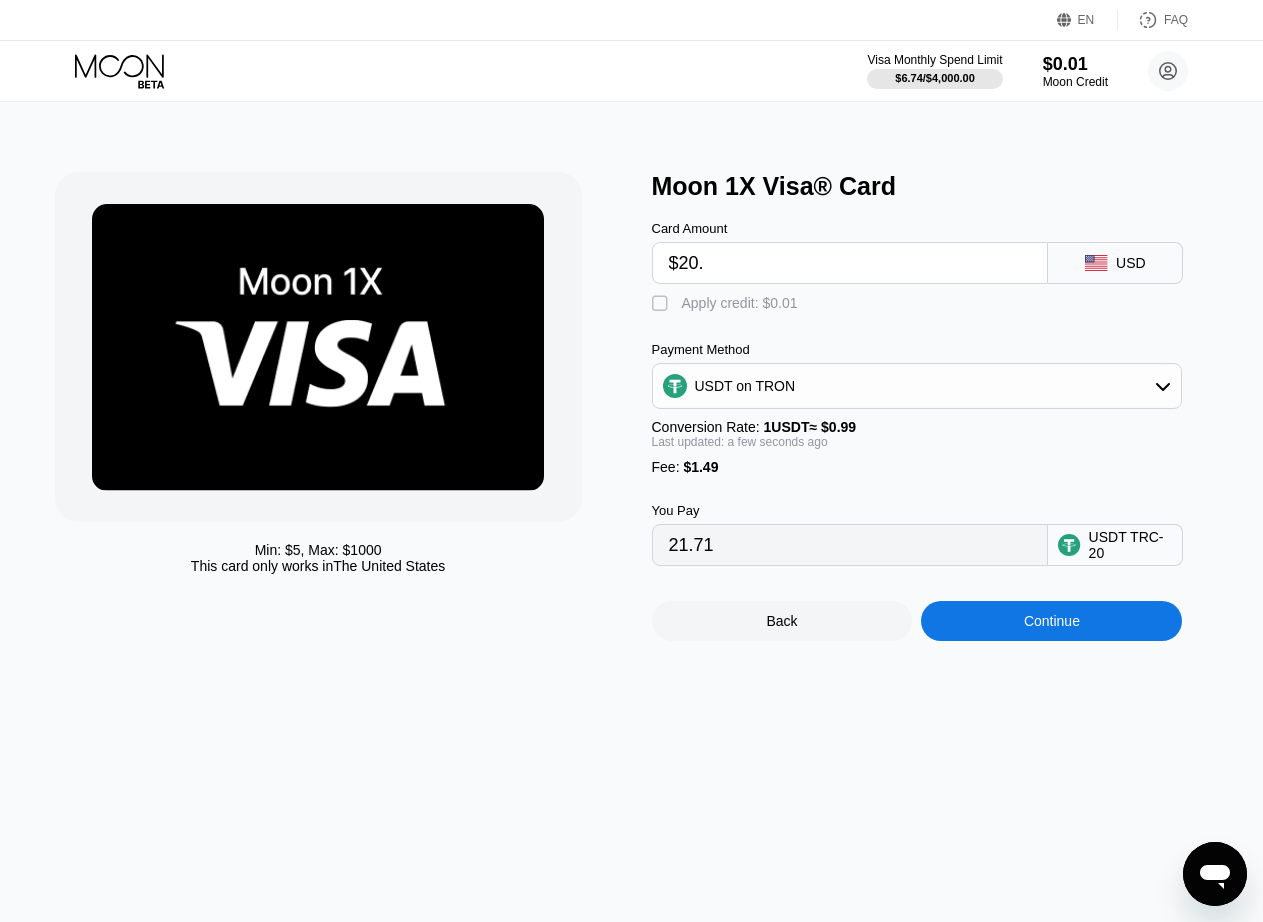 type on "$20" 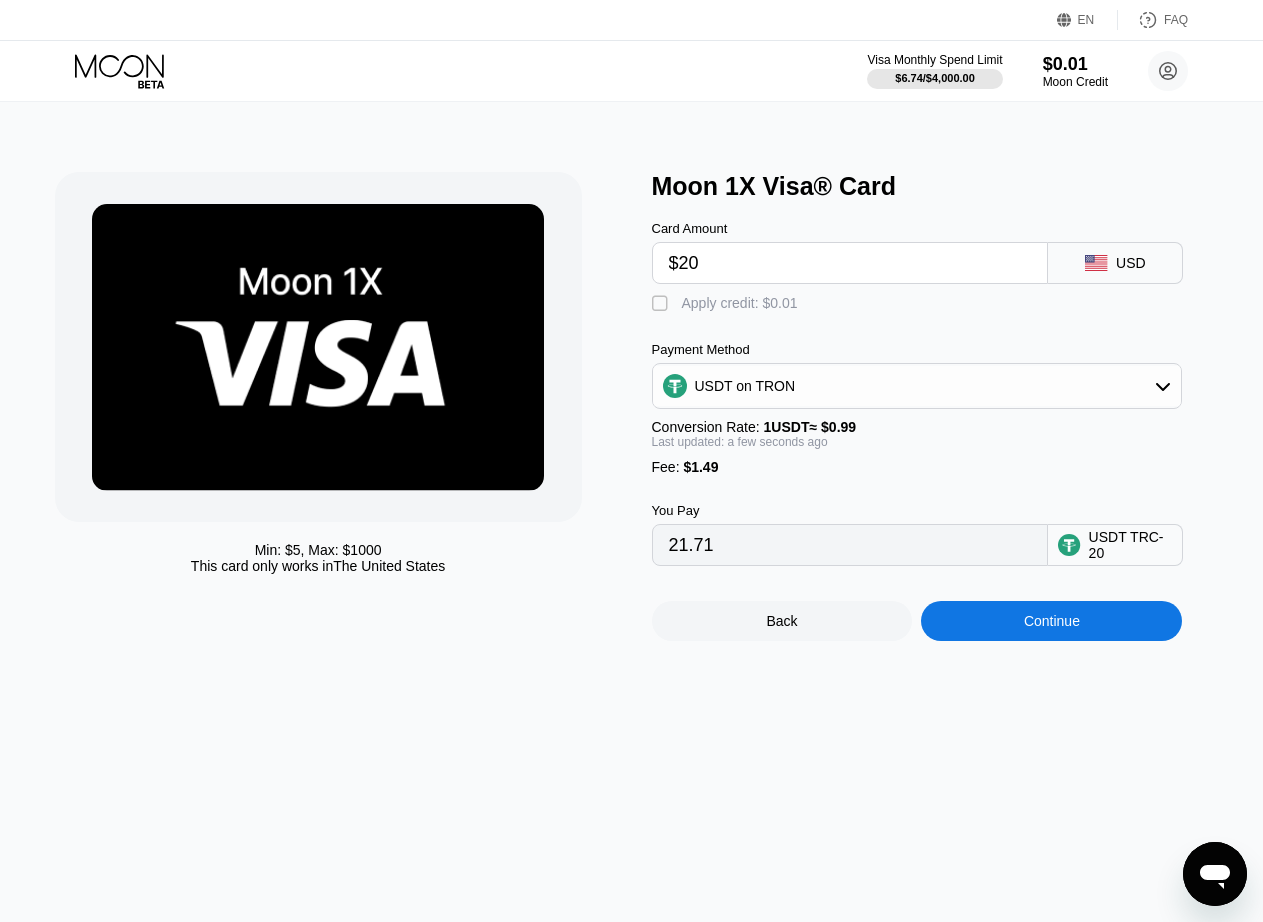 click on "Continue" at bounding box center (1052, 621) 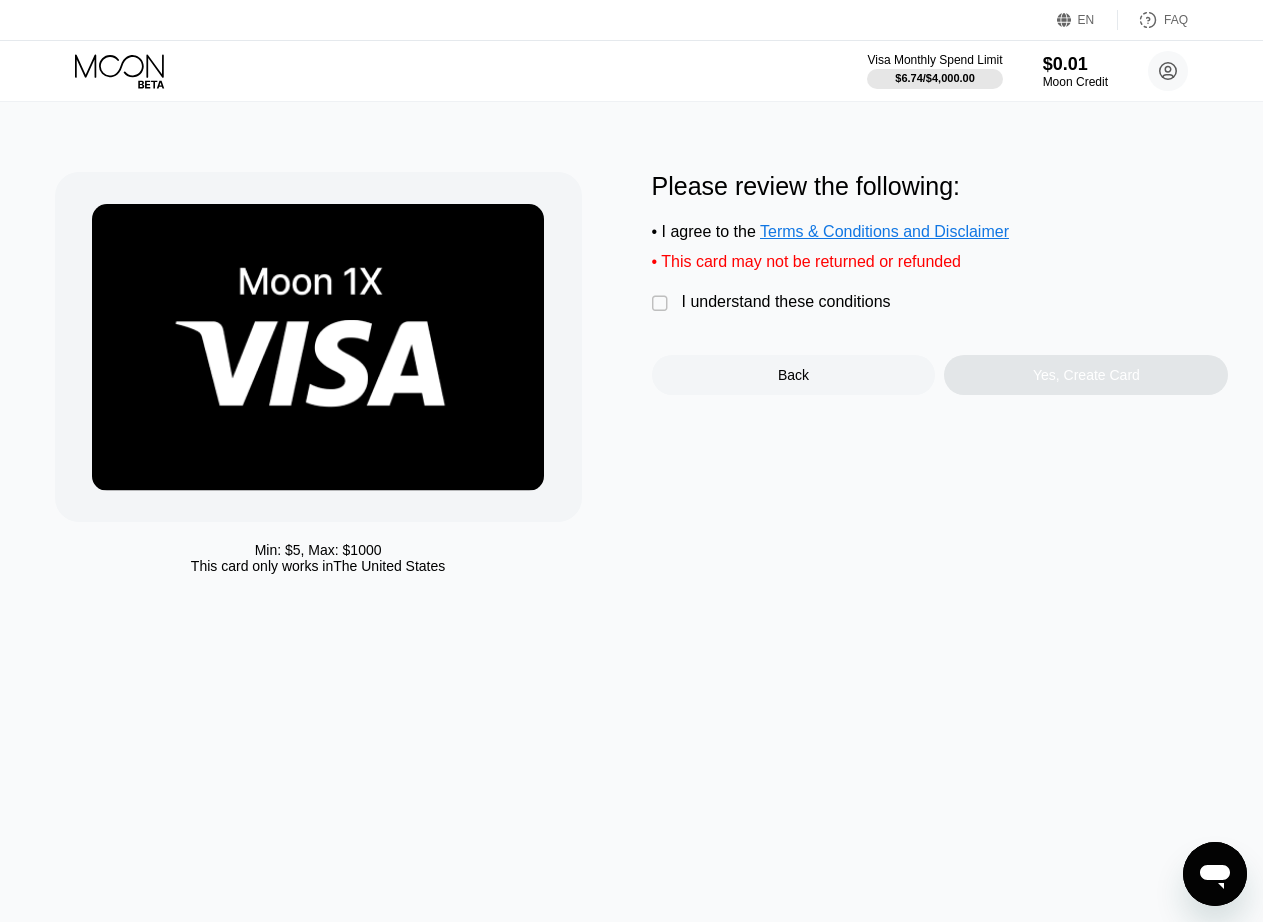 click on "" at bounding box center [662, 304] 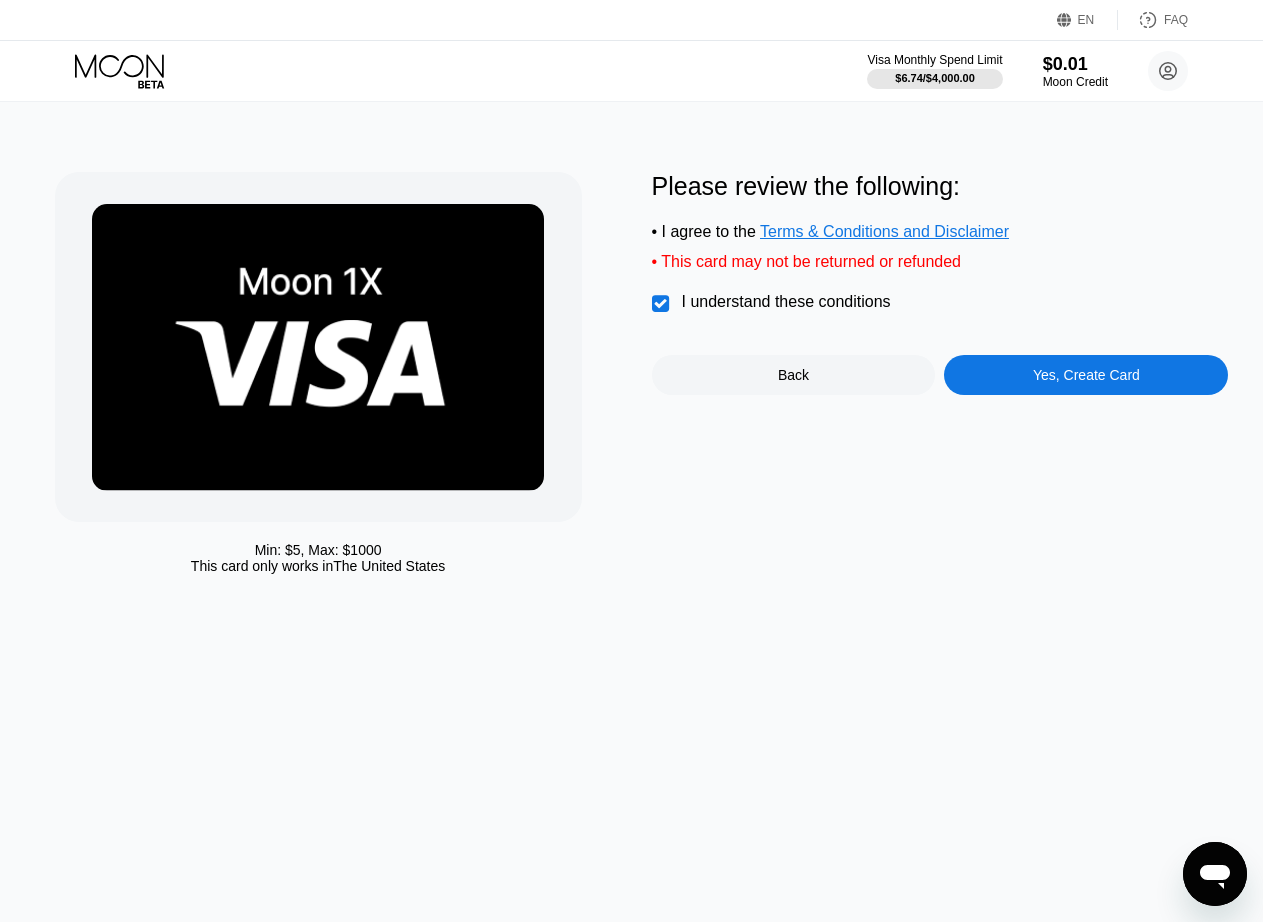 click on "Yes, Create Card" at bounding box center (1086, 375) 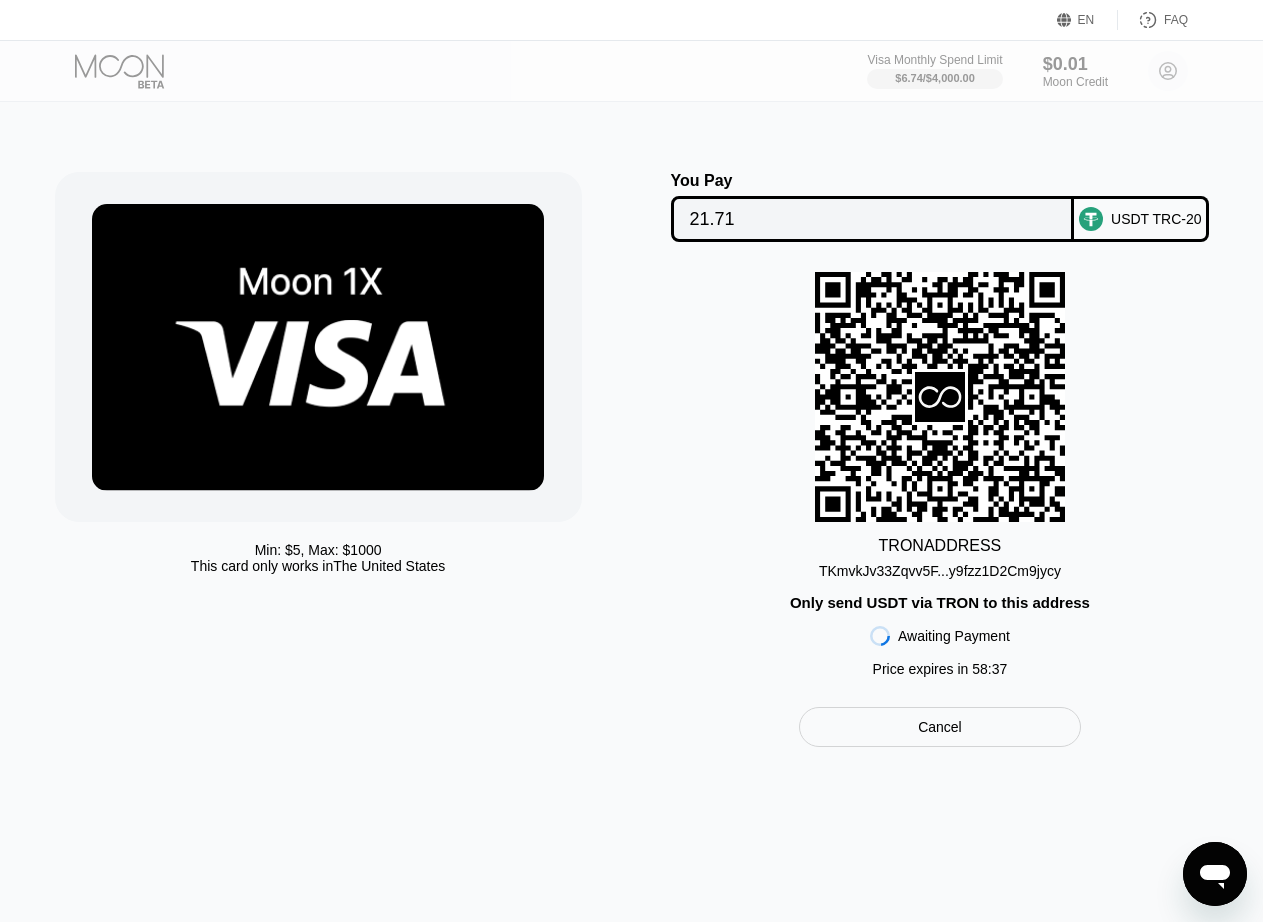 click on "Min: $ 5 , Max: $ 1000 This card only works in  The United States" at bounding box center [343, 459] 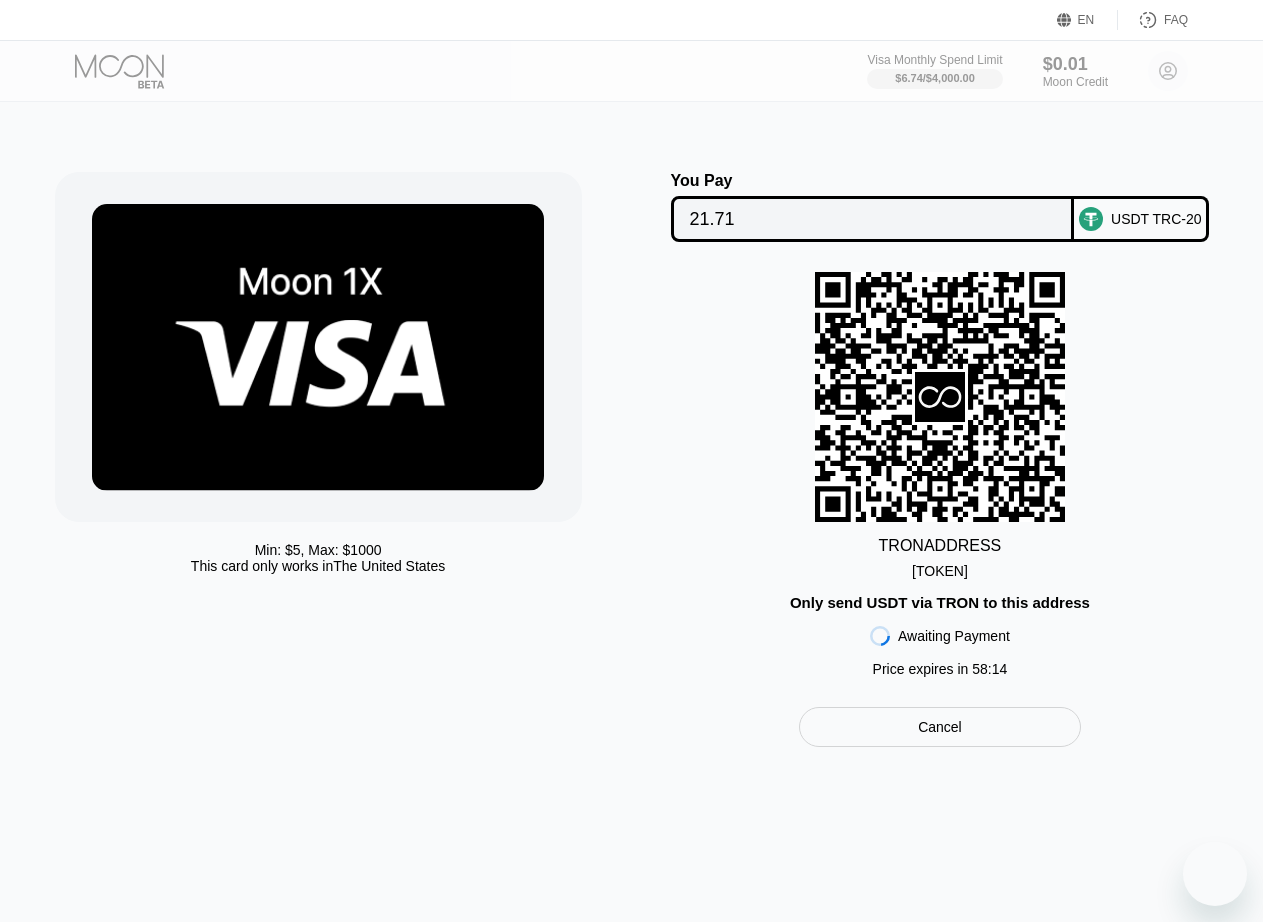 scroll, scrollTop: 0, scrollLeft: 0, axis: both 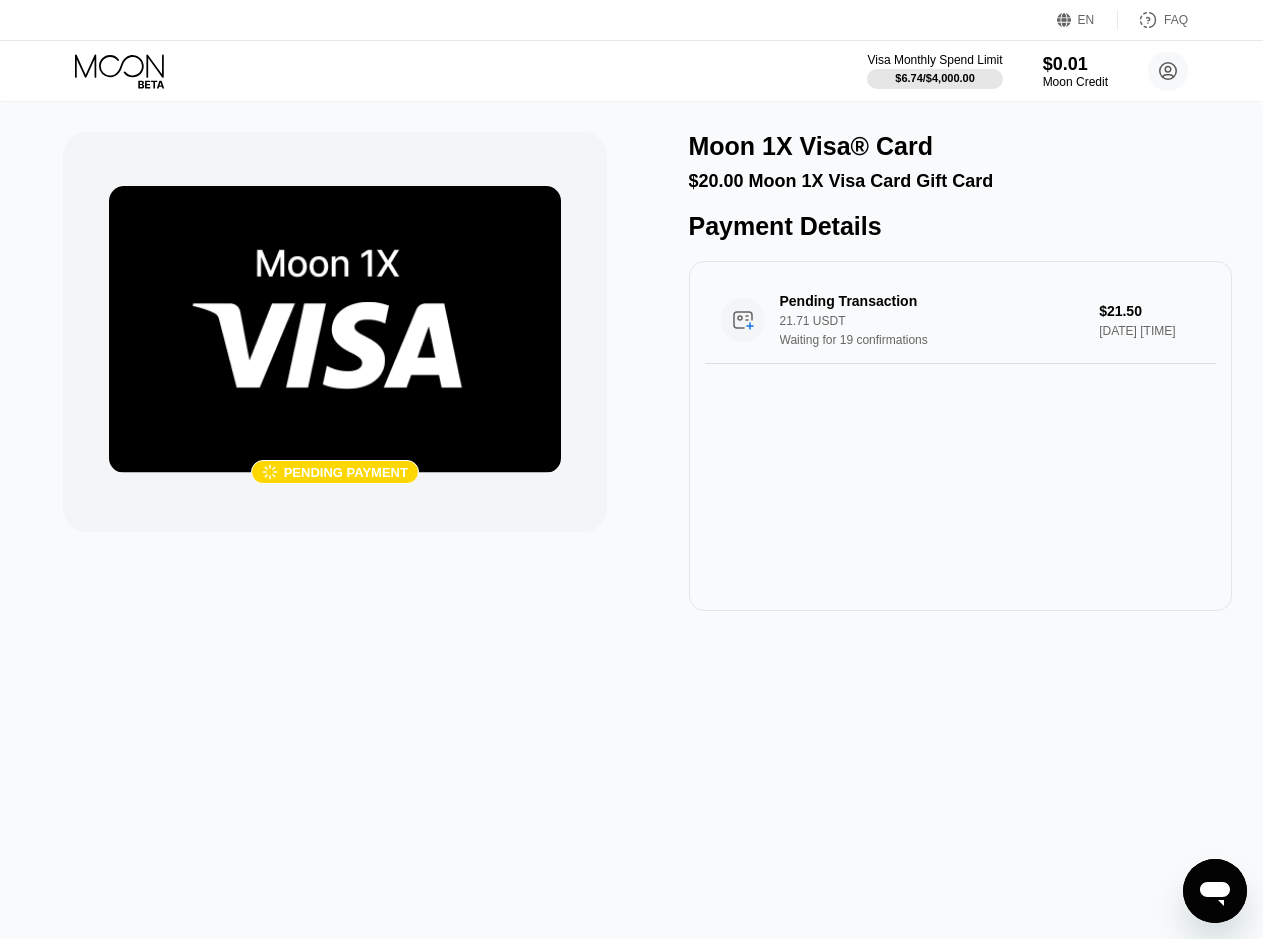 click on " Pending payment" at bounding box center (334, 332) 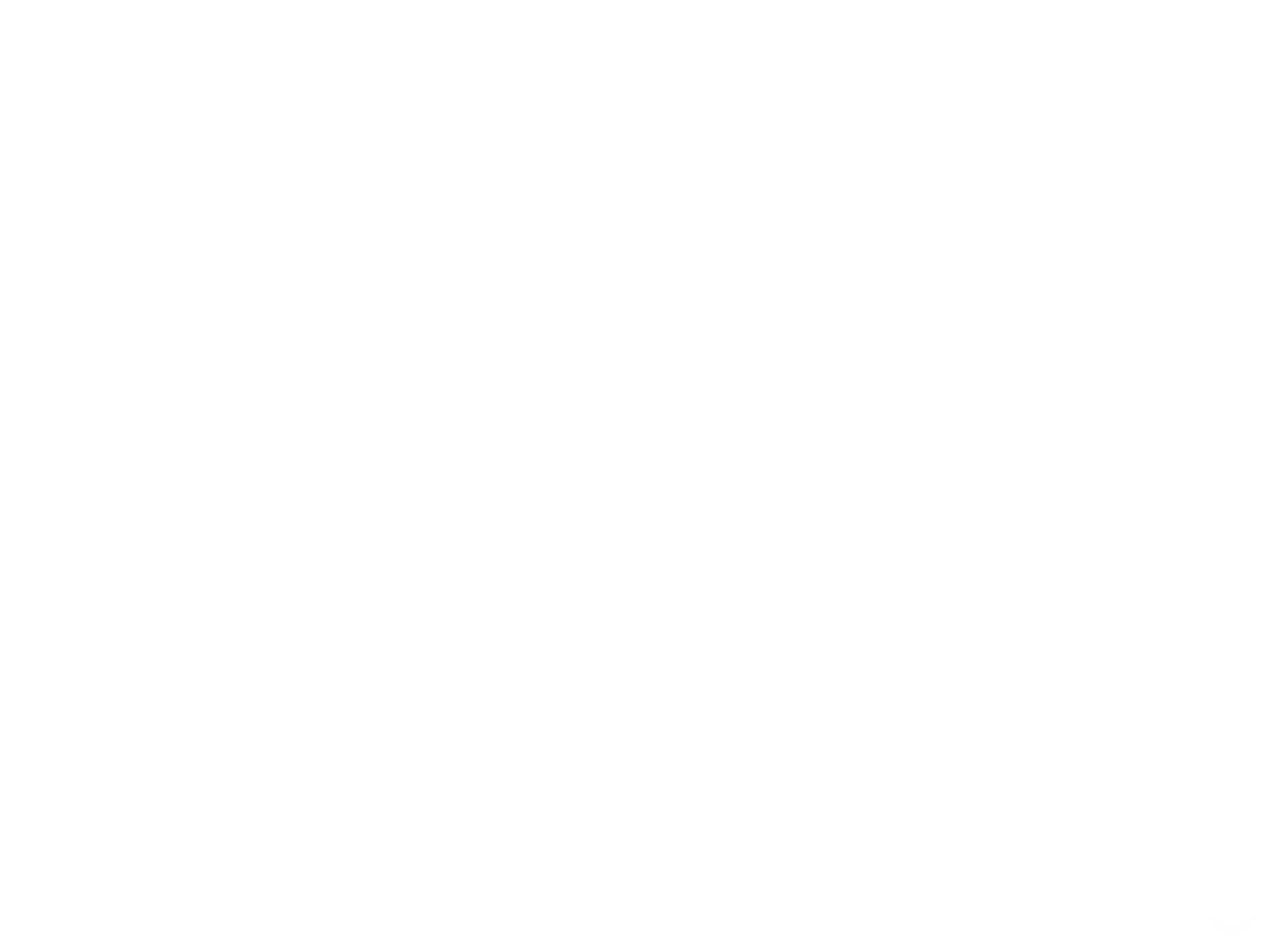 scroll, scrollTop: 0, scrollLeft: 0, axis: both 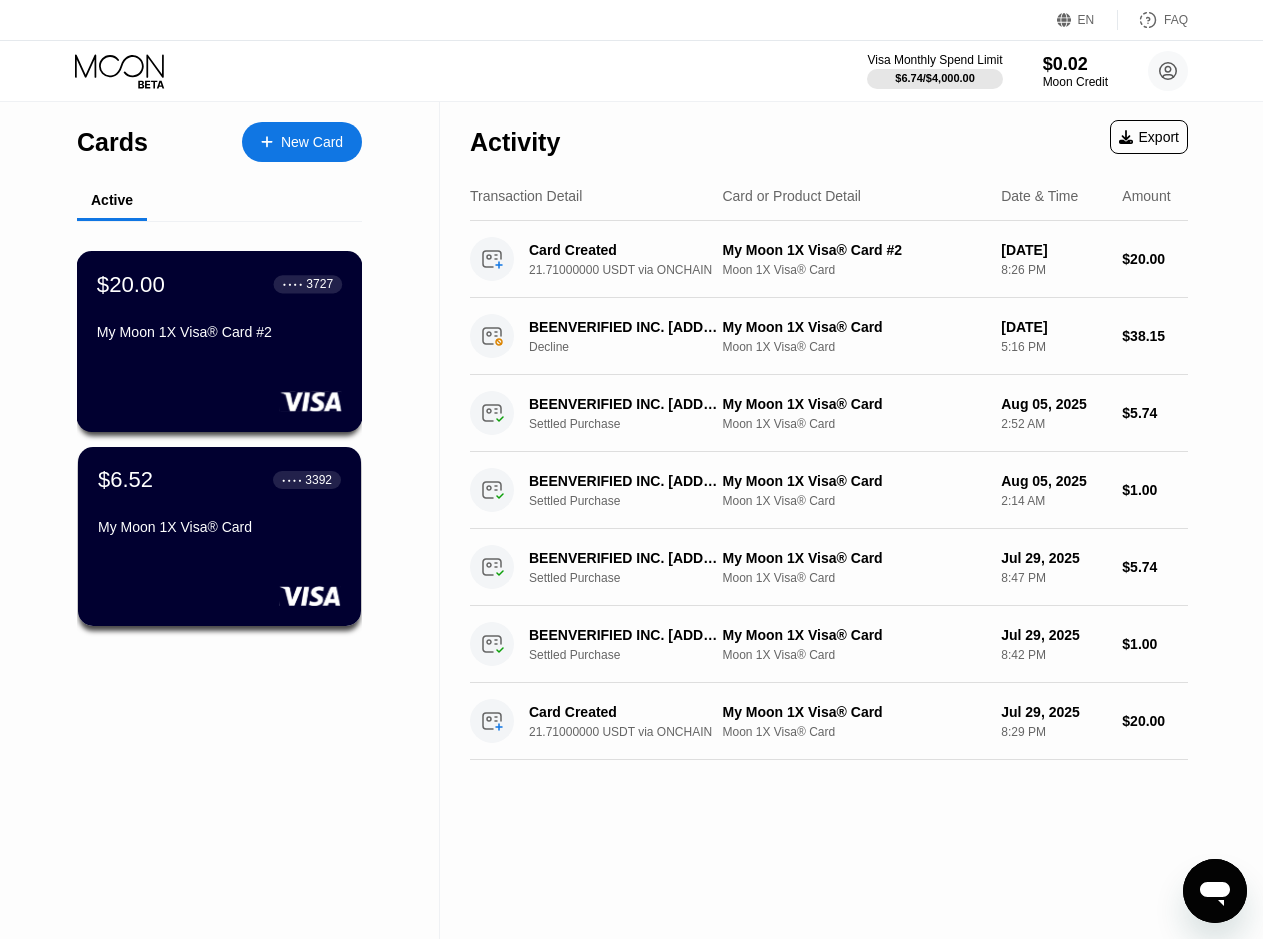 click on "$20.00 ● ● ● ● 3727" at bounding box center [219, 284] 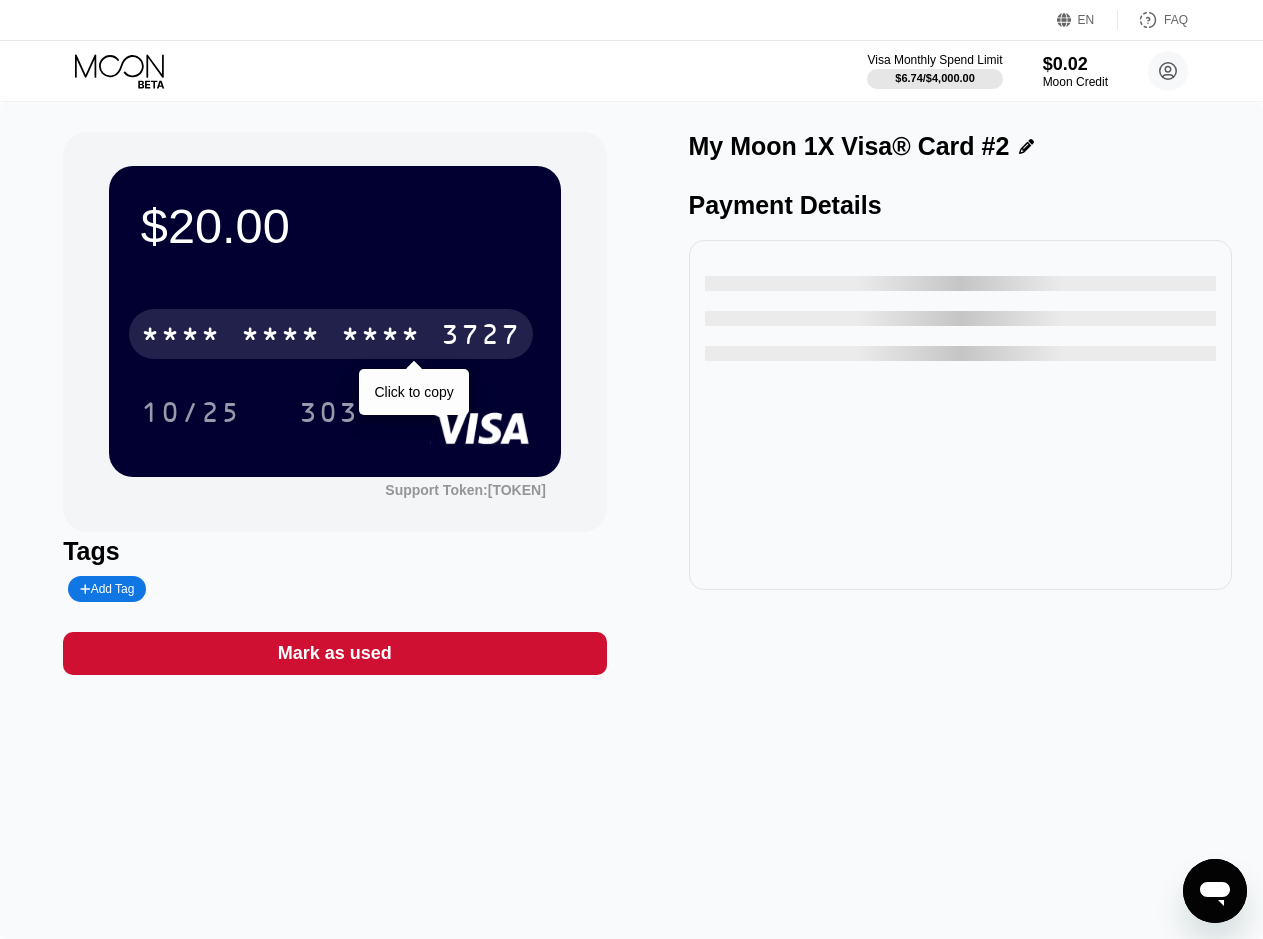 click on "* * * * * * * * * * * * 3727" at bounding box center (331, 334) 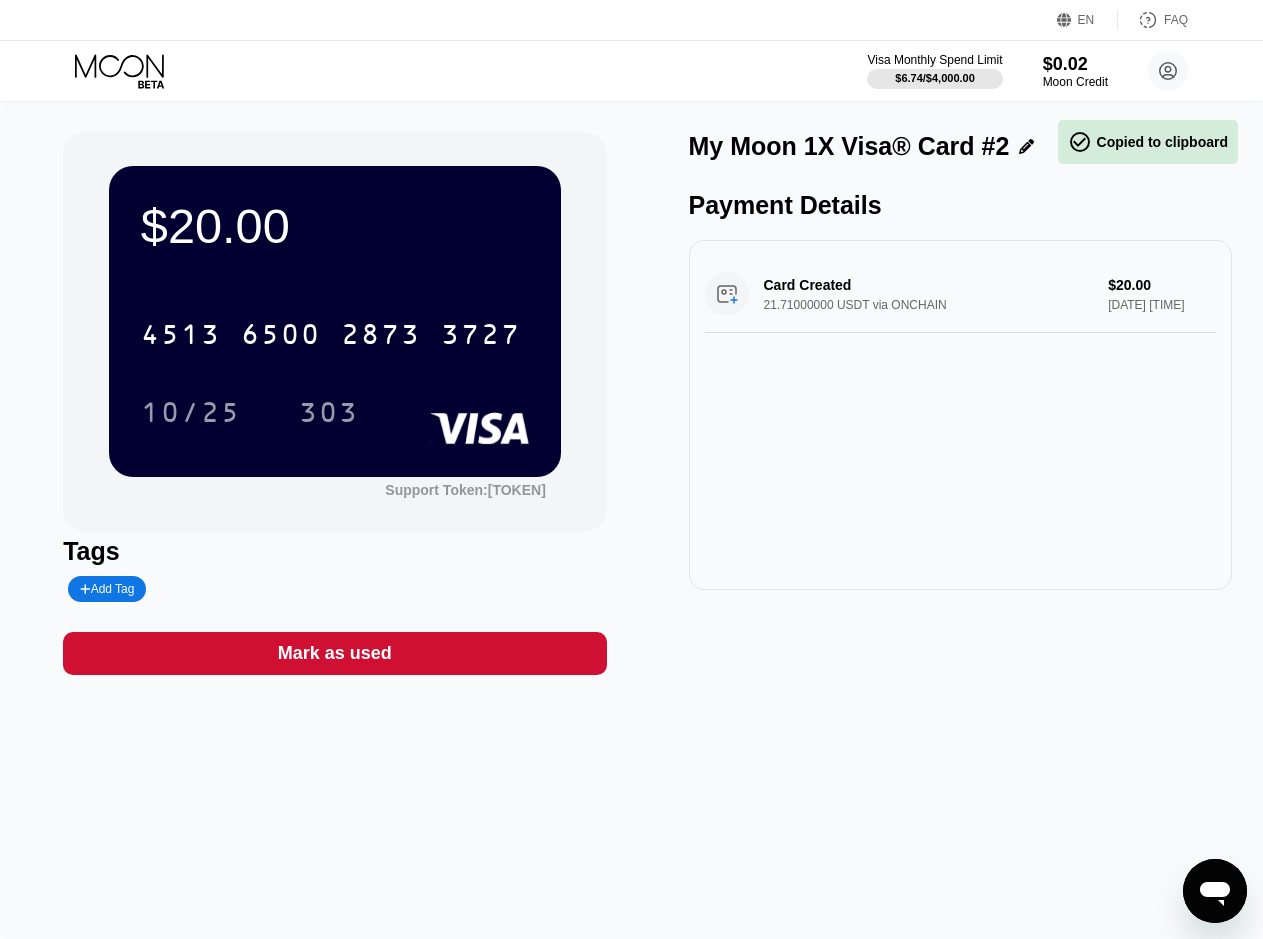 click on "10/25" at bounding box center (191, 412) 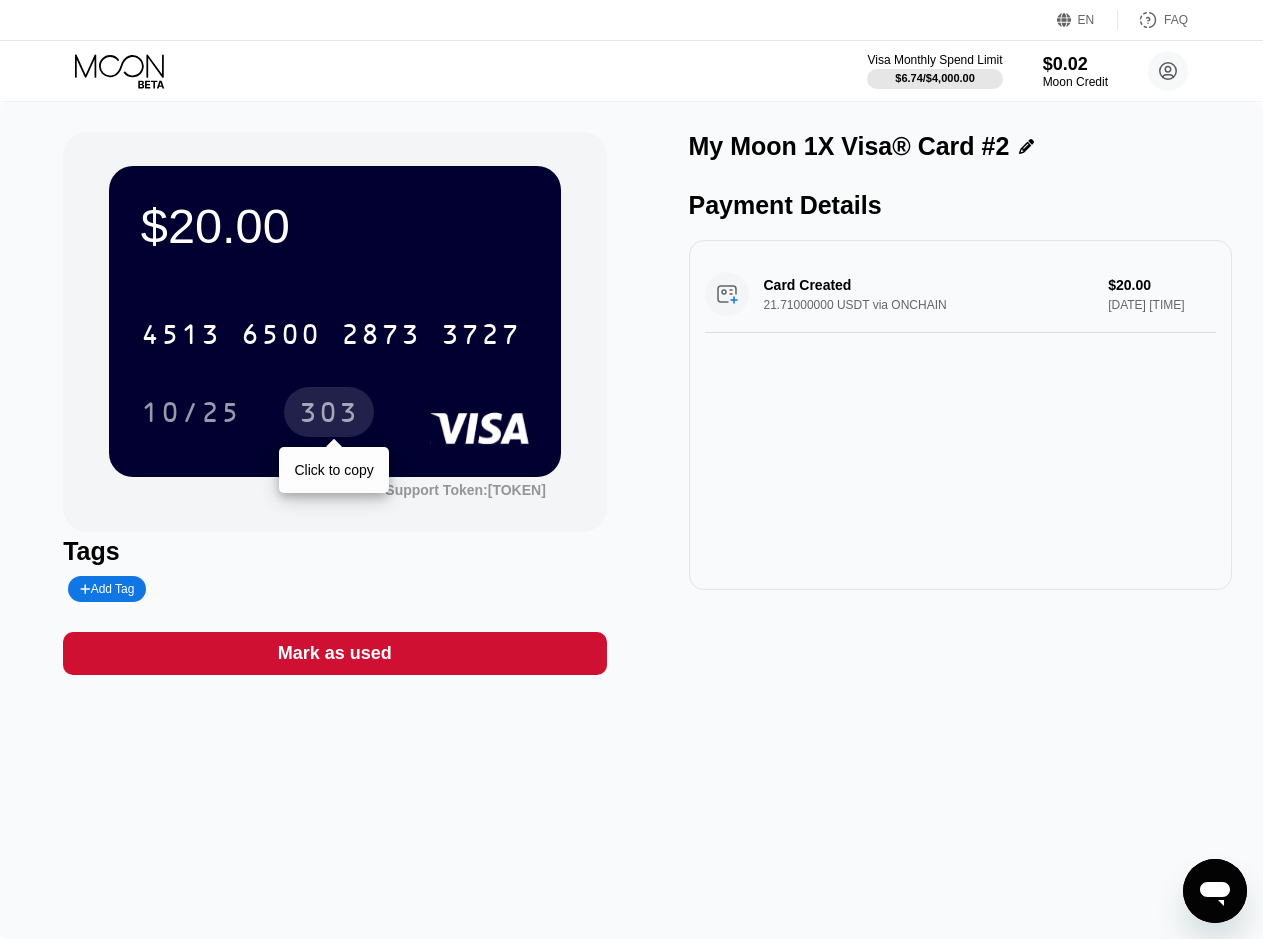click on "303" at bounding box center (329, 415) 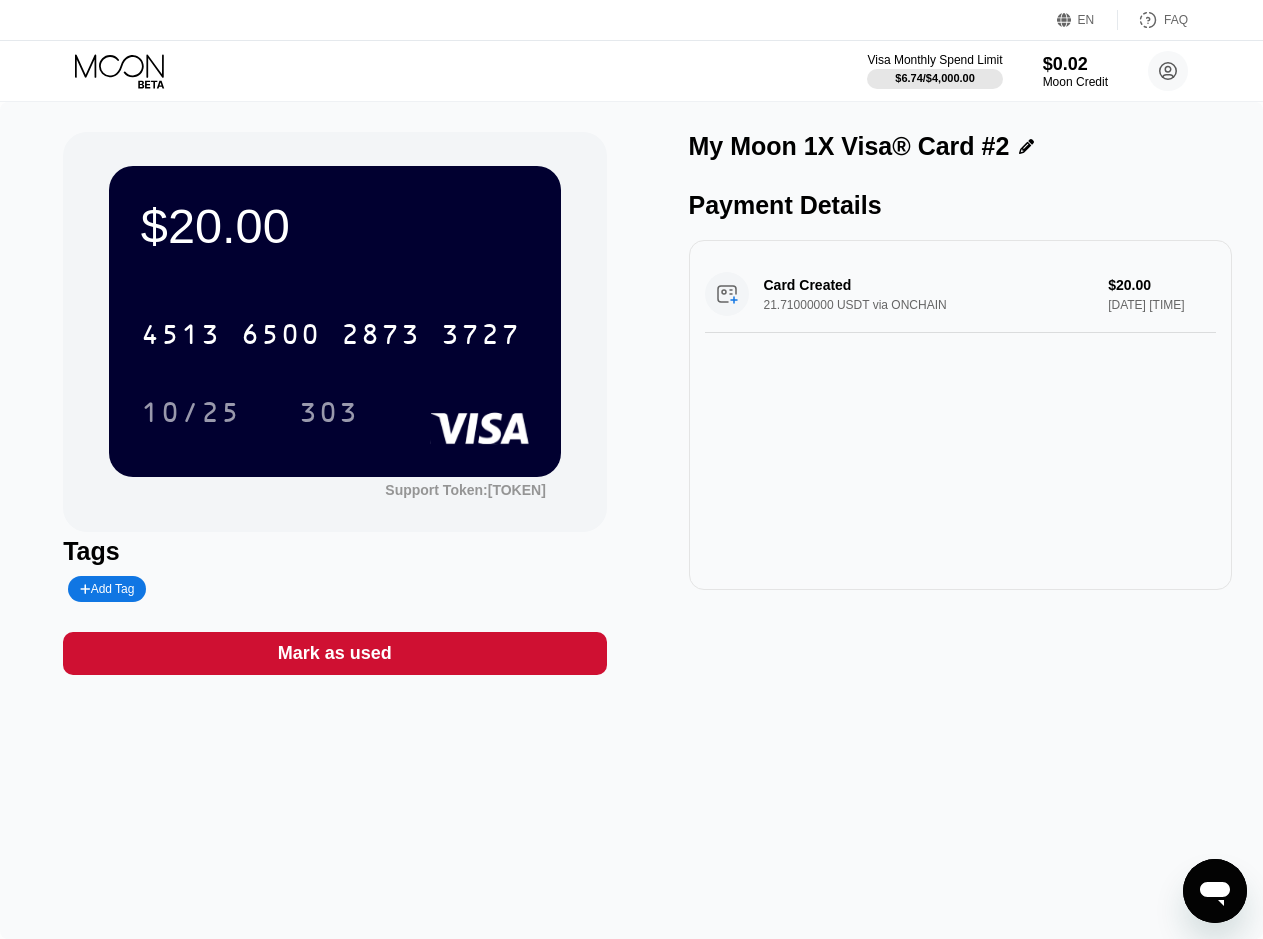 drag, startPoint x: 972, startPoint y: 328, endPoint x: 973, endPoint y: 409, distance: 81.00617 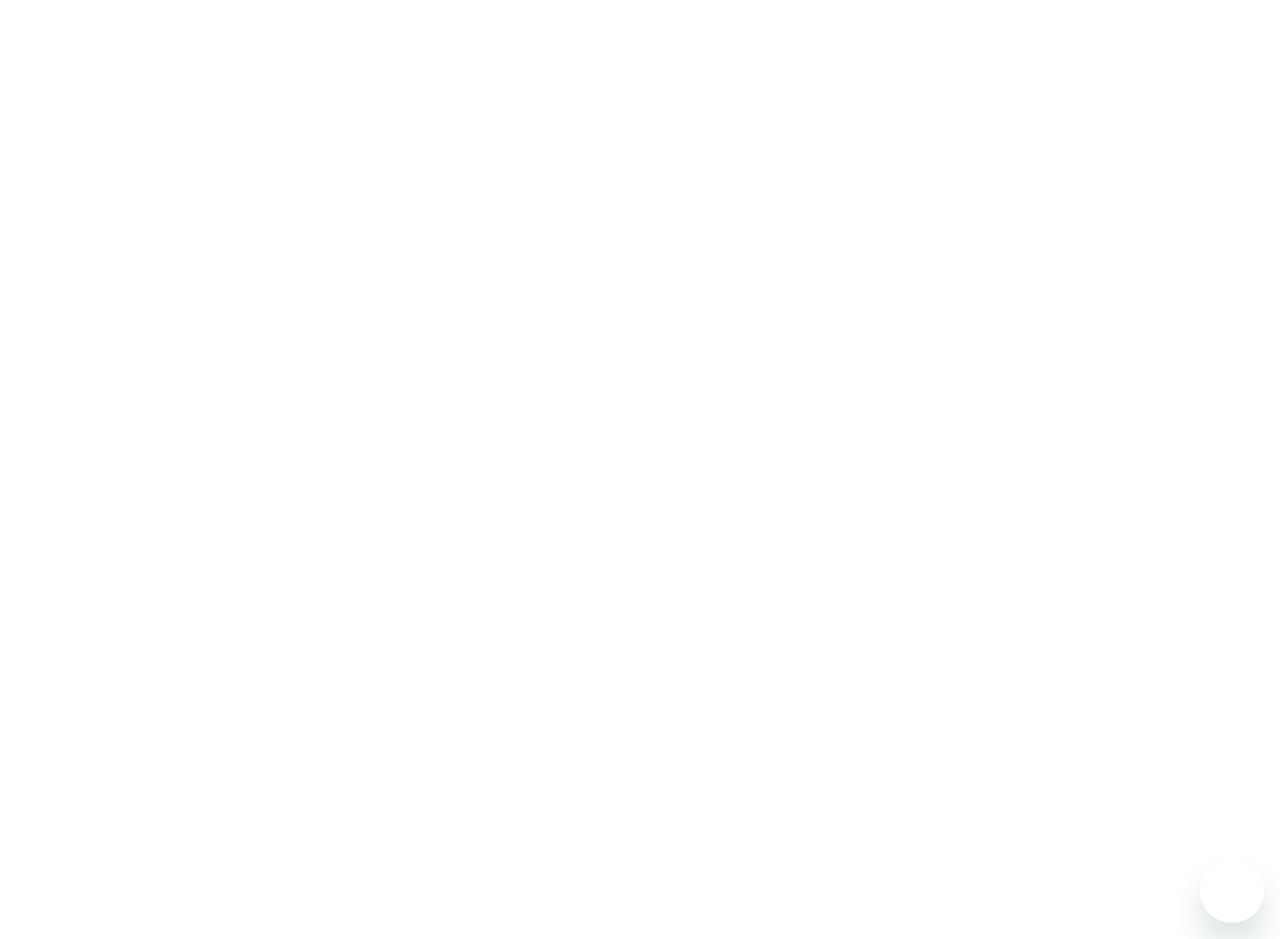 scroll, scrollTop: 0, scrollLeft: 0, axis: both 